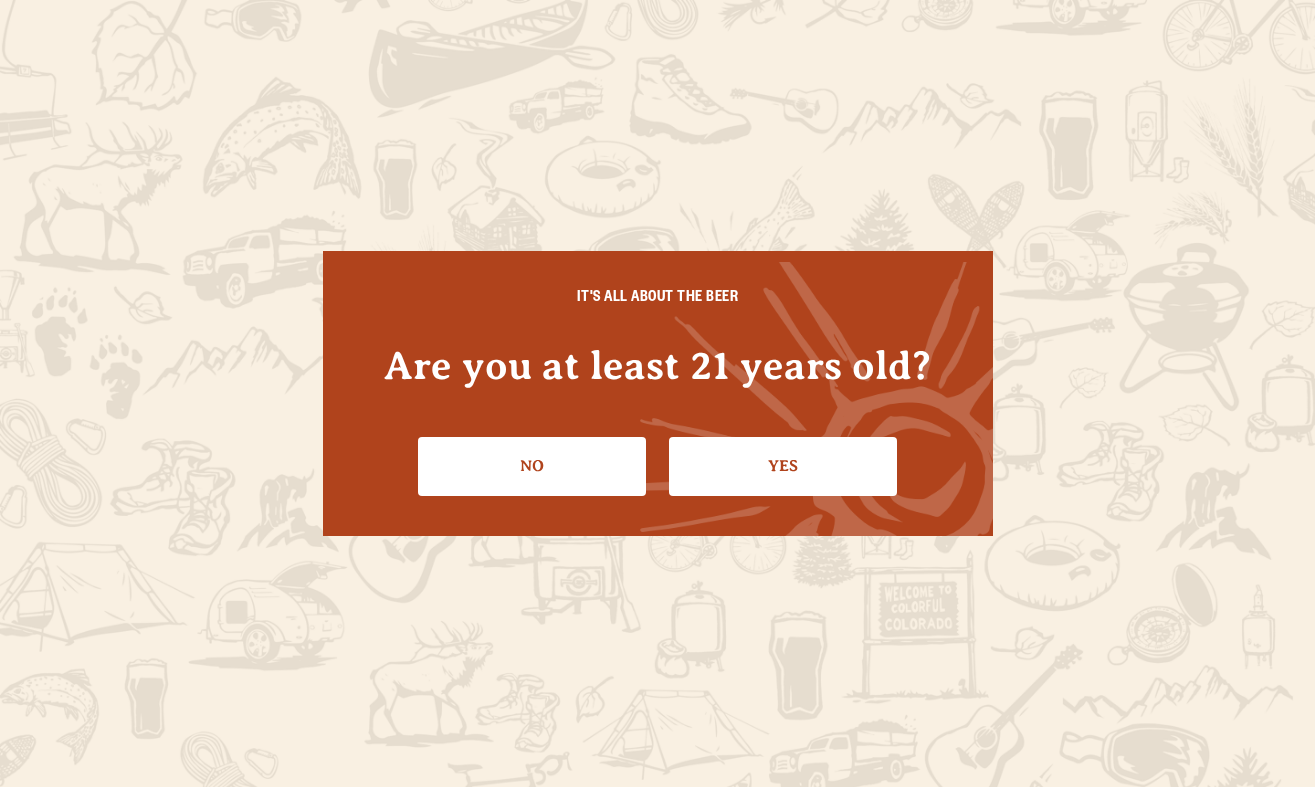 scroll, scrollTop: 0, scrollLeft: 0, axis: both 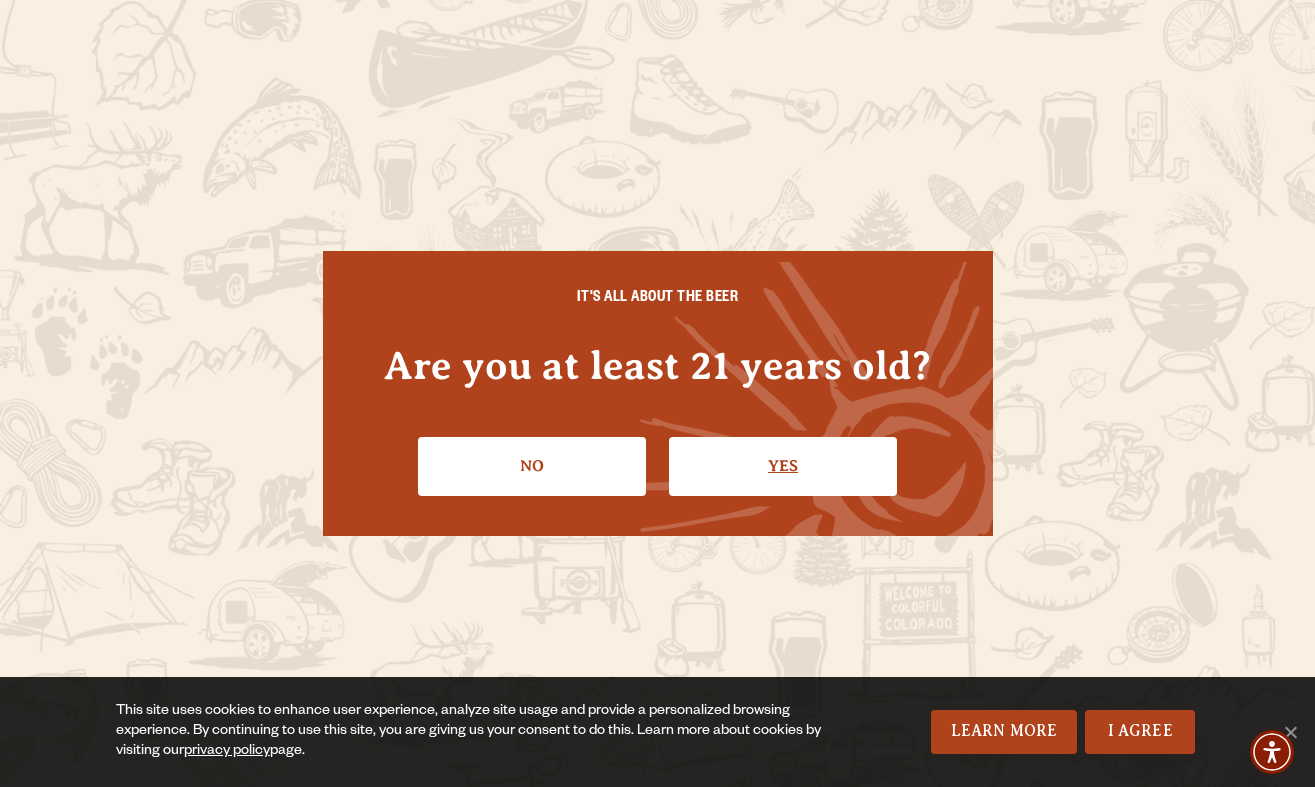 click on "Yes" at bounding box center [783, 466] 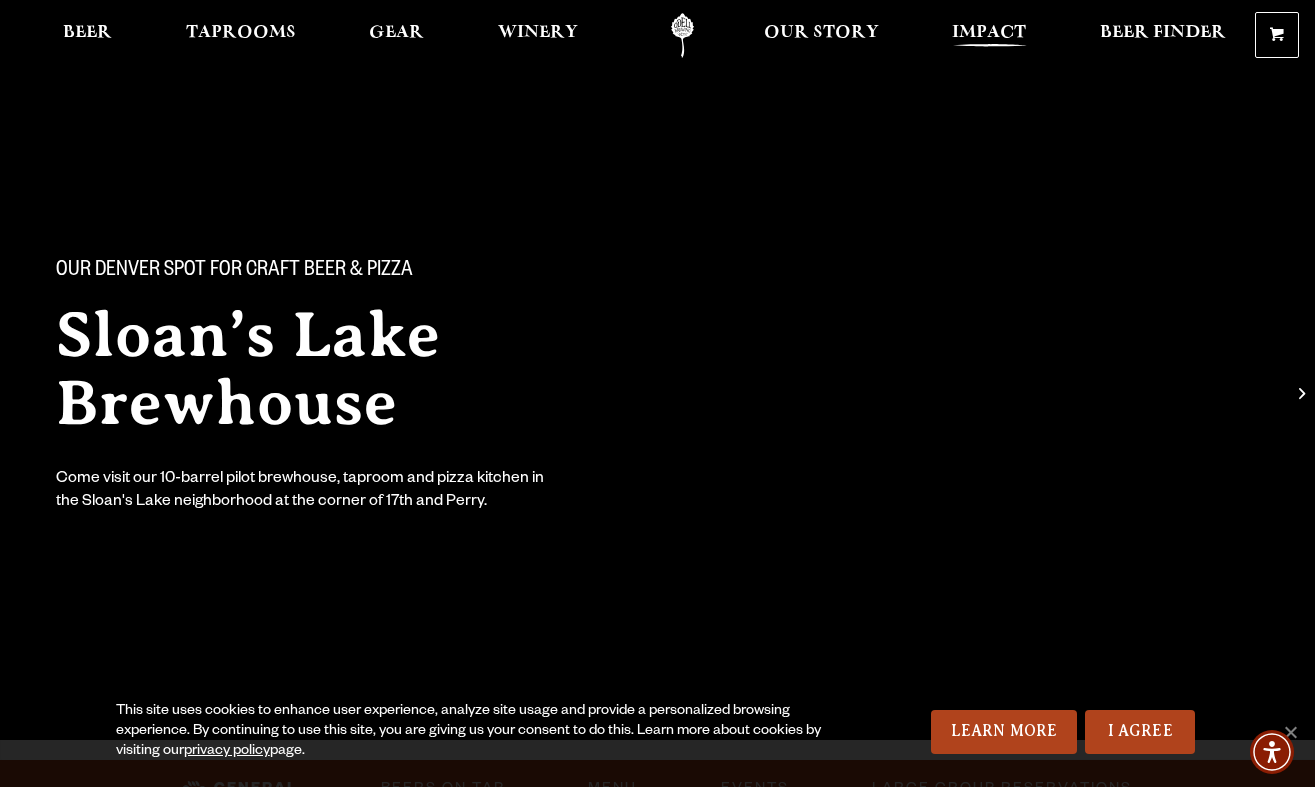 click on "Impact" at bounding box center (989, 35) 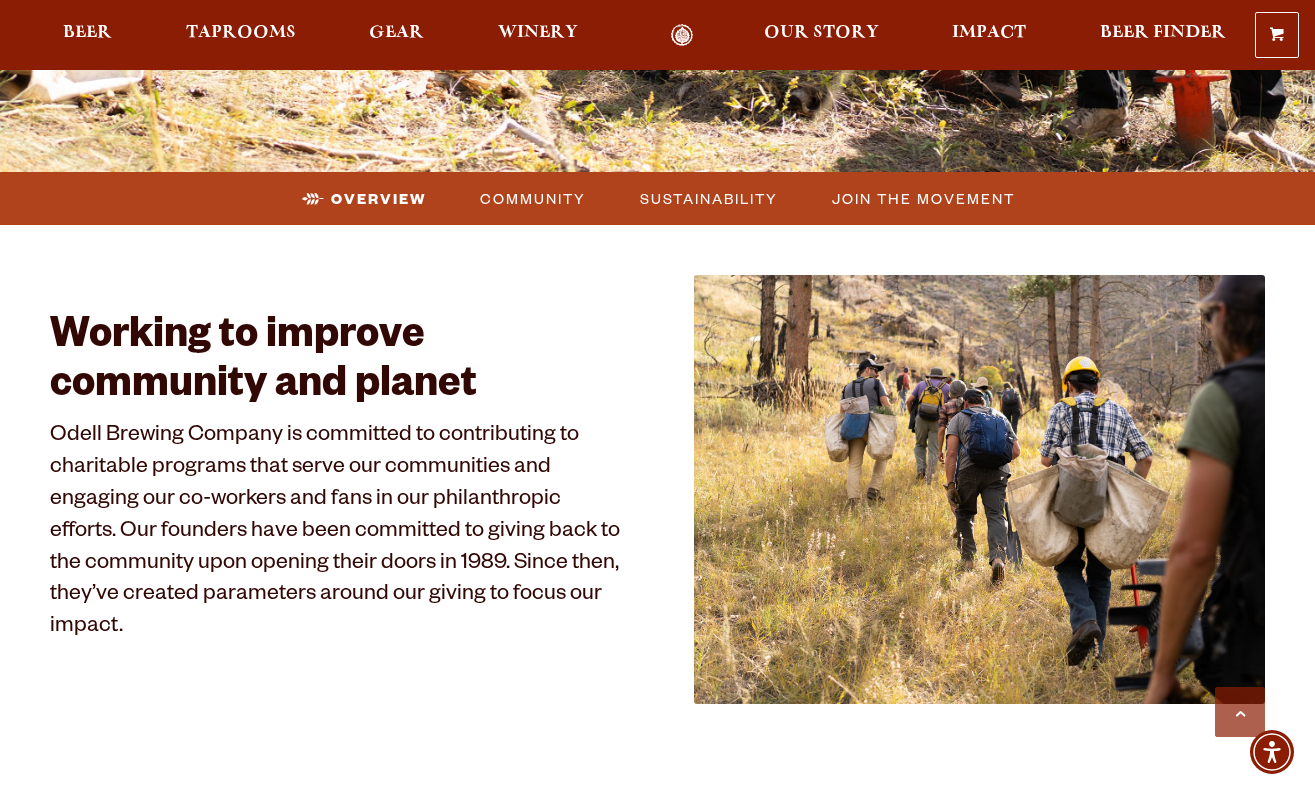 scroll, scrollTop: 624, scrollLeft: 0, axis: vertical 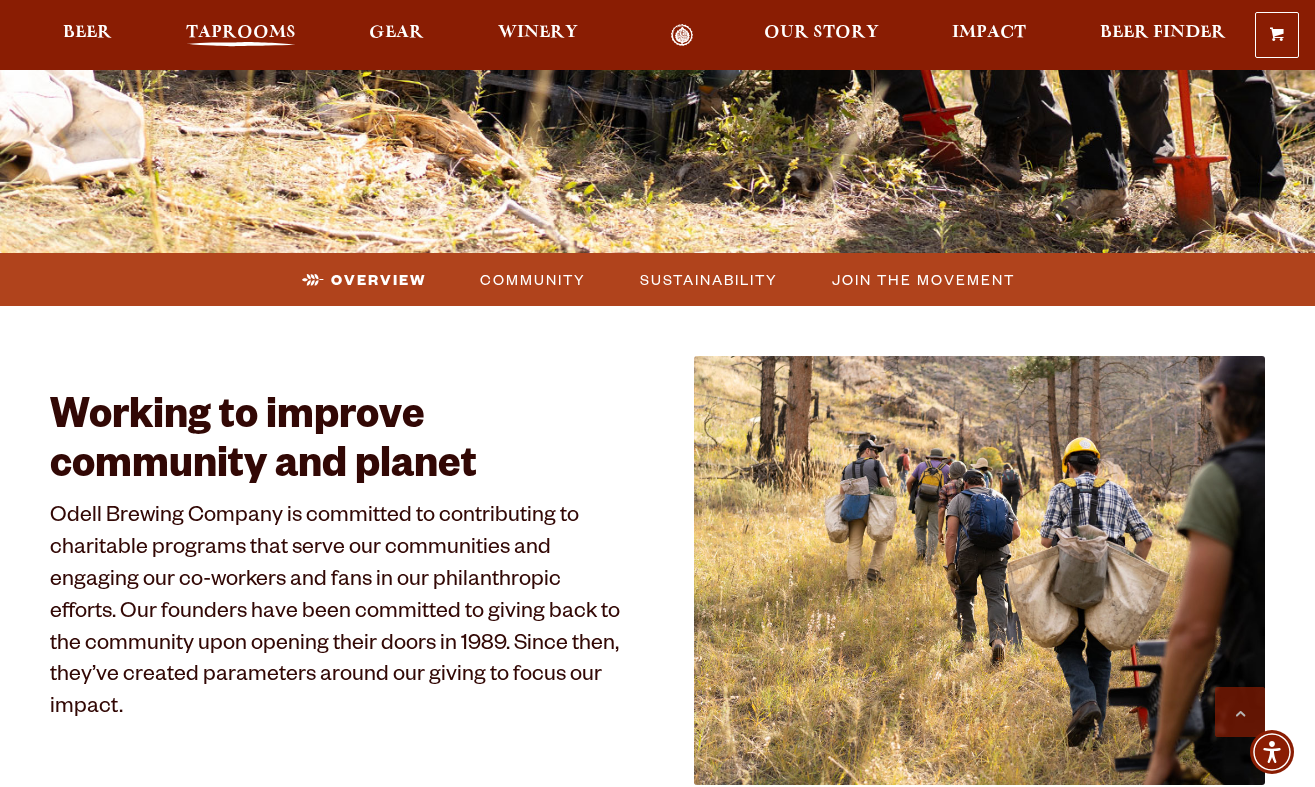 click on "Taprooms" at bounding box center [241, 33] 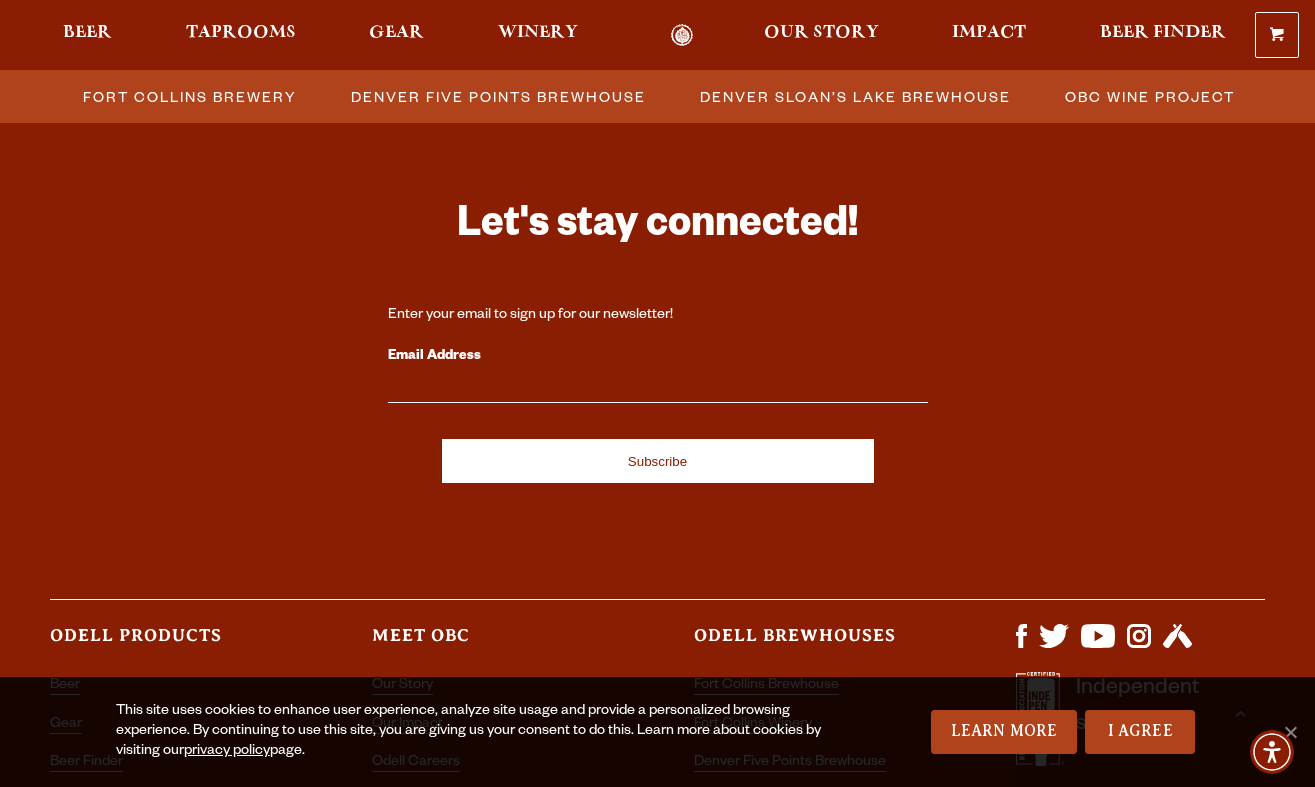 scroll, scrollTop: 2912, scrollLeft: 0, axis: vertical 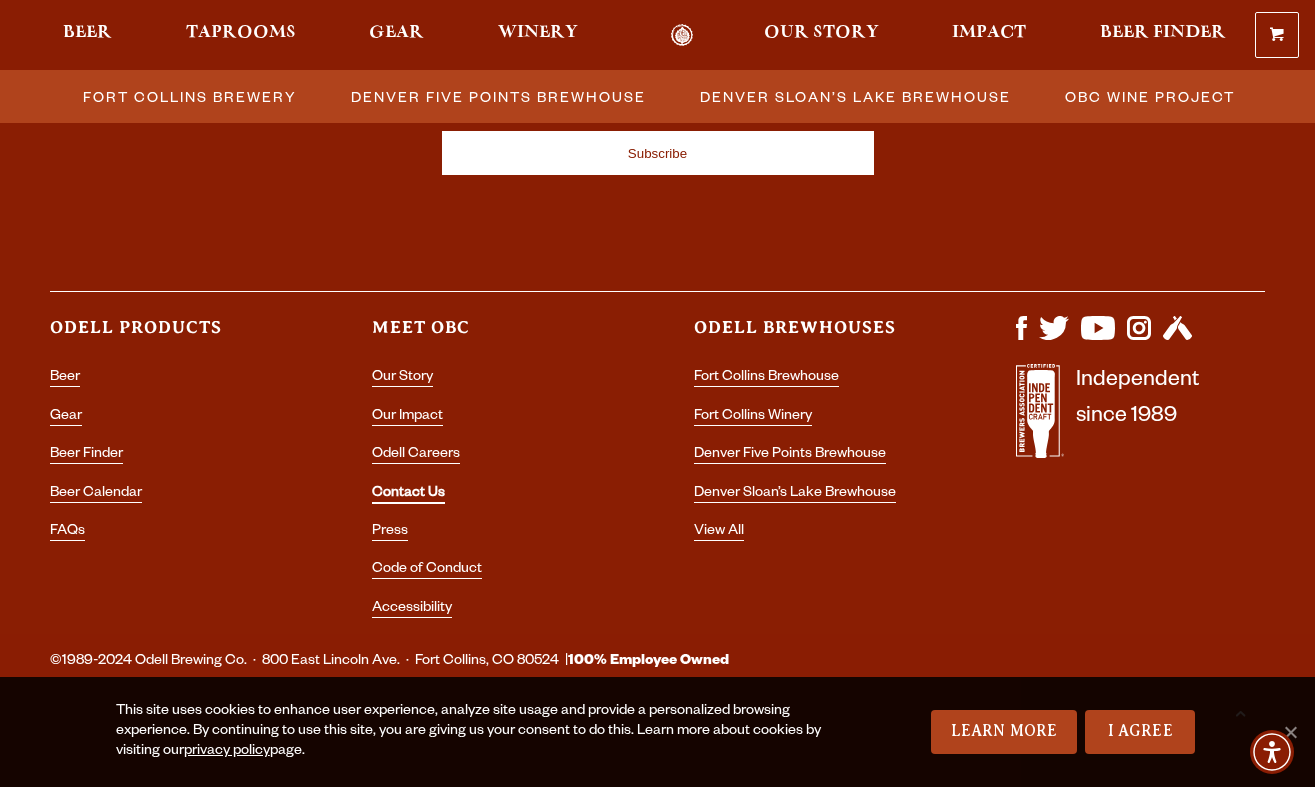 click on "Contact Us" at bounding box center [408, 495] 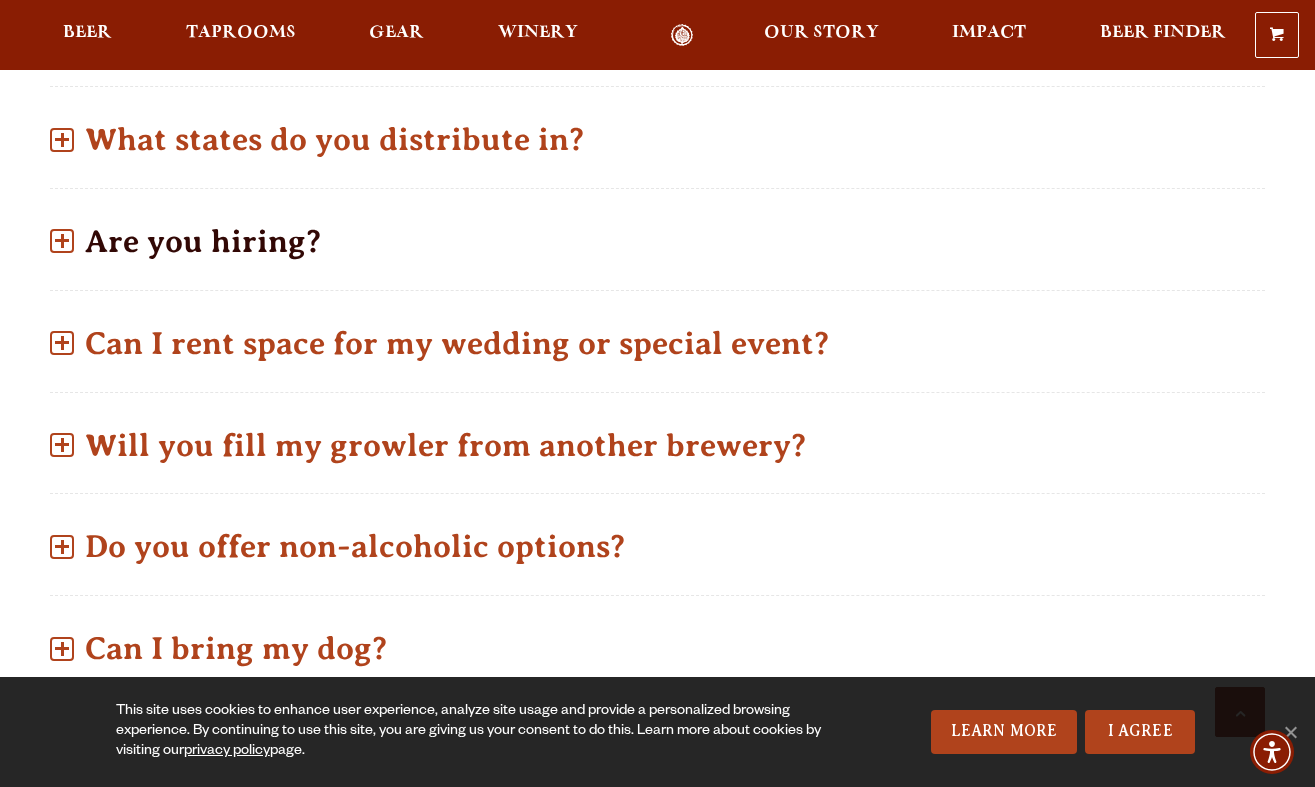 scroll, scrollTop: 1094, scrollLeft: 0, axis: vertical 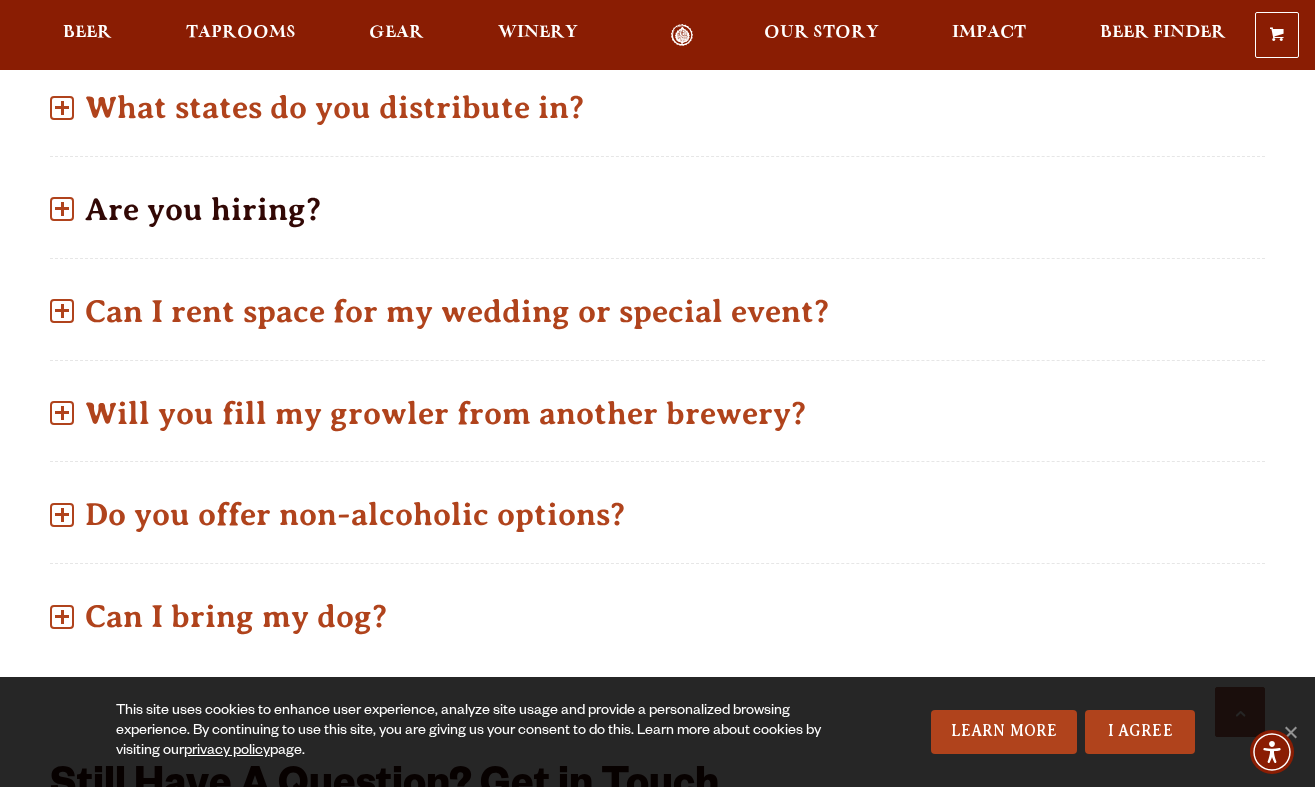 click on "Are you hiring?" at bounding box center (657, 209) 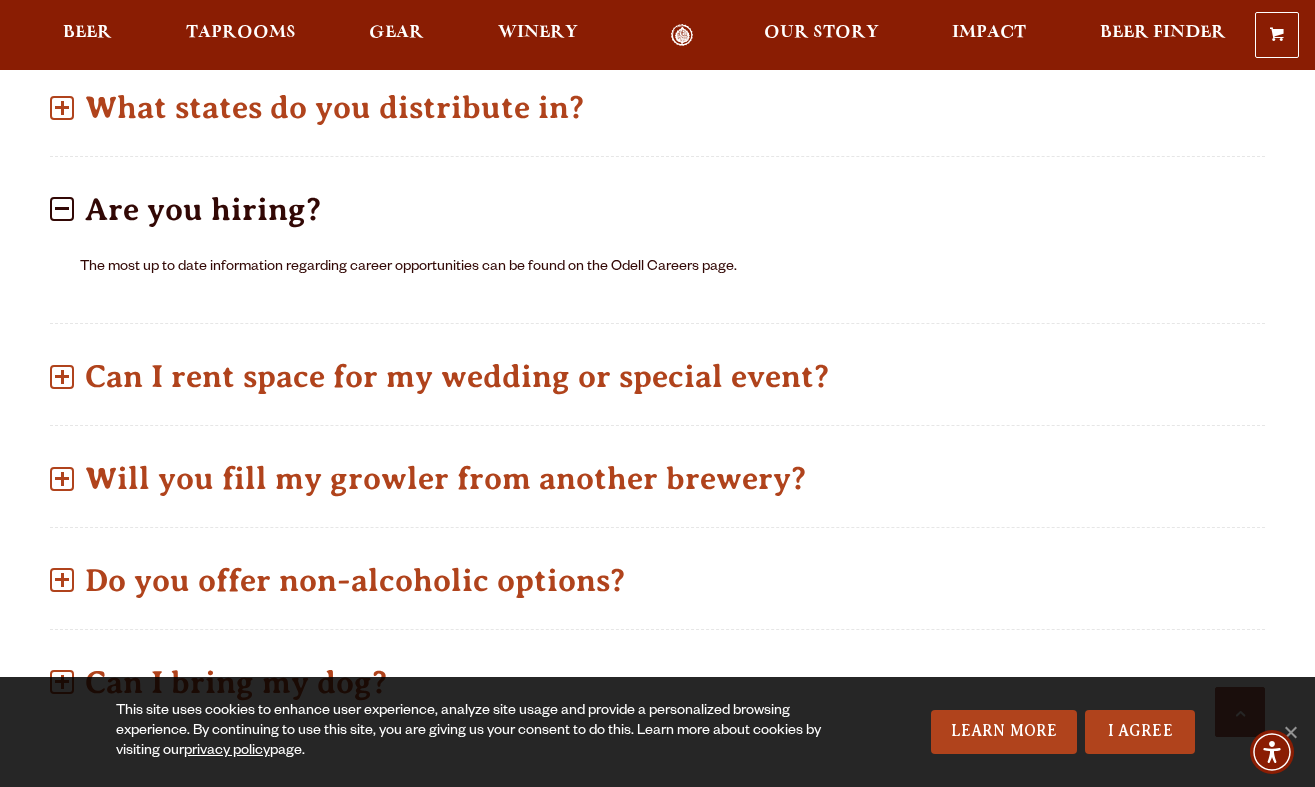 click on "Are you hiring?" at bounding box center (657, 209) 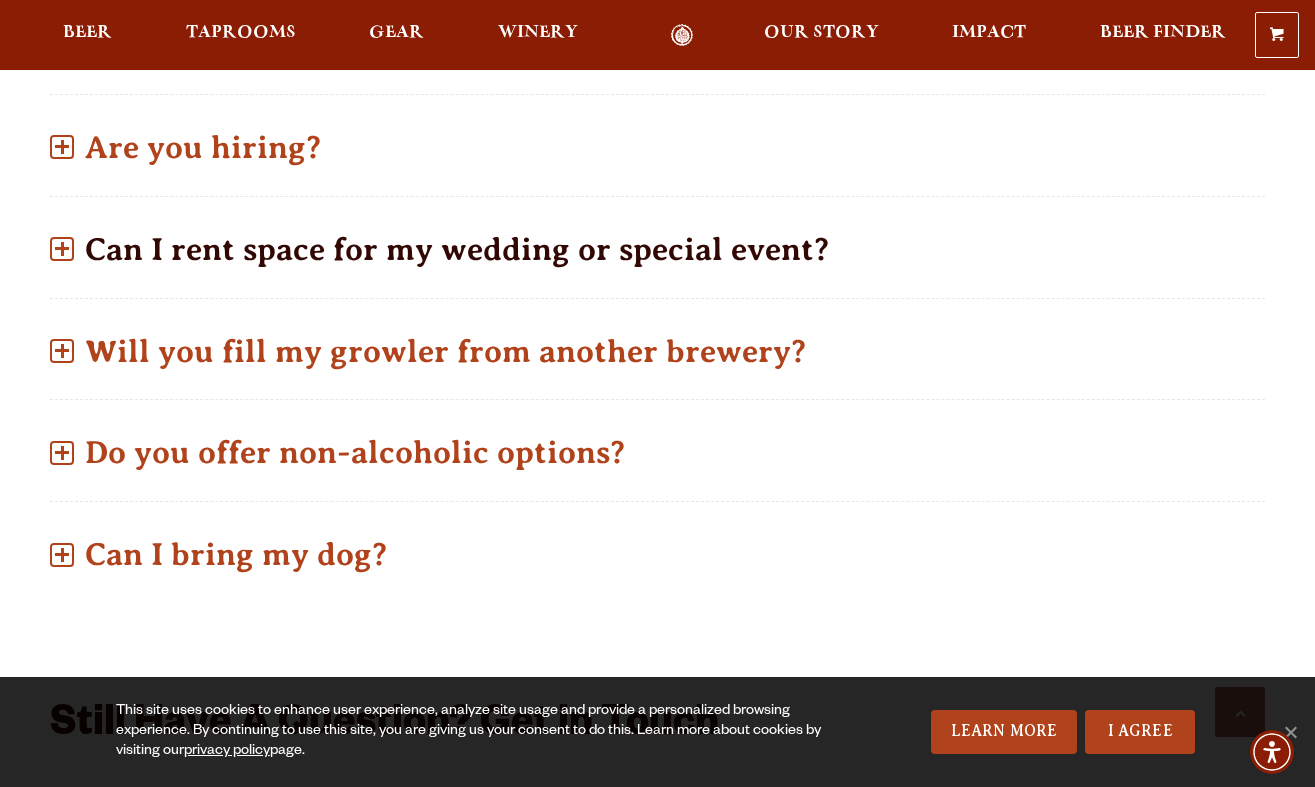 scroll, scrollTop: 1215, scrollLeft: 0, axis: vertical 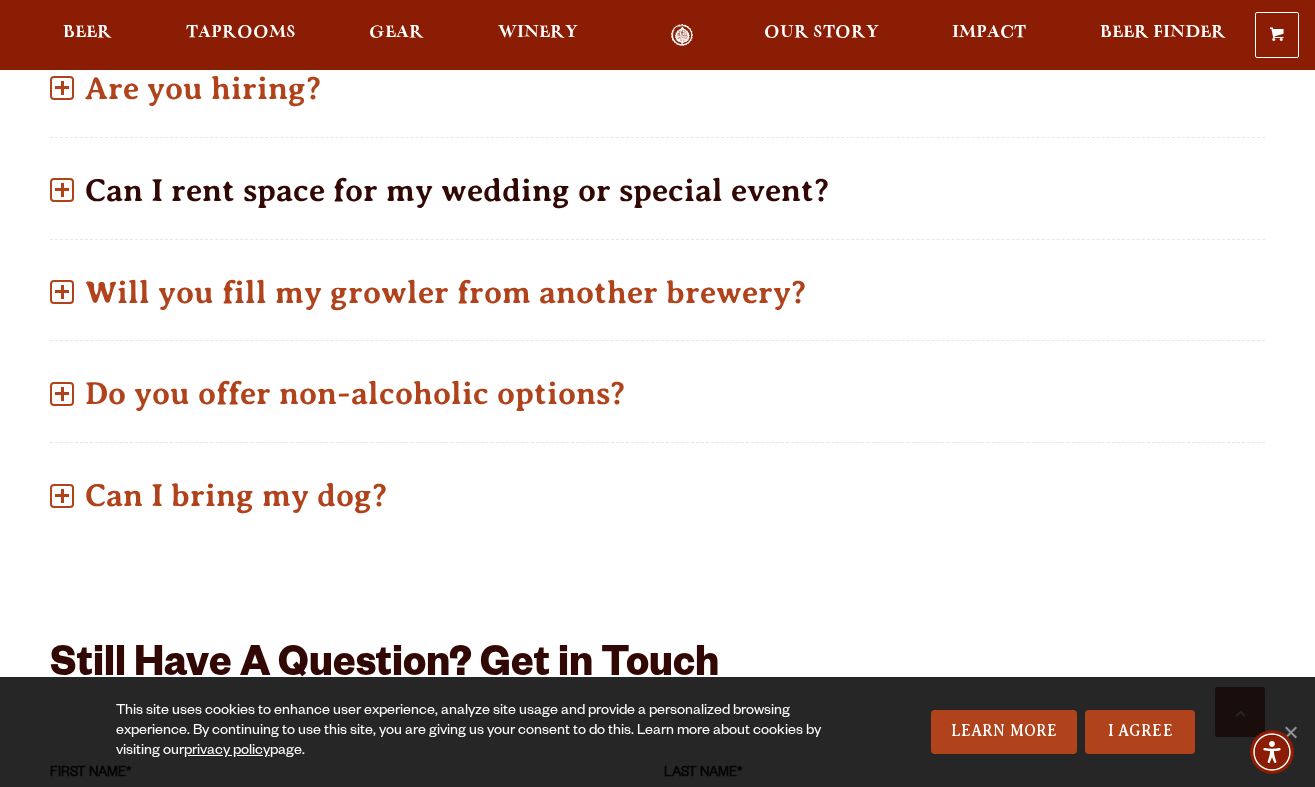 click on "Can I rent space for my wedding or special event?" at bounding box center [657, 190] 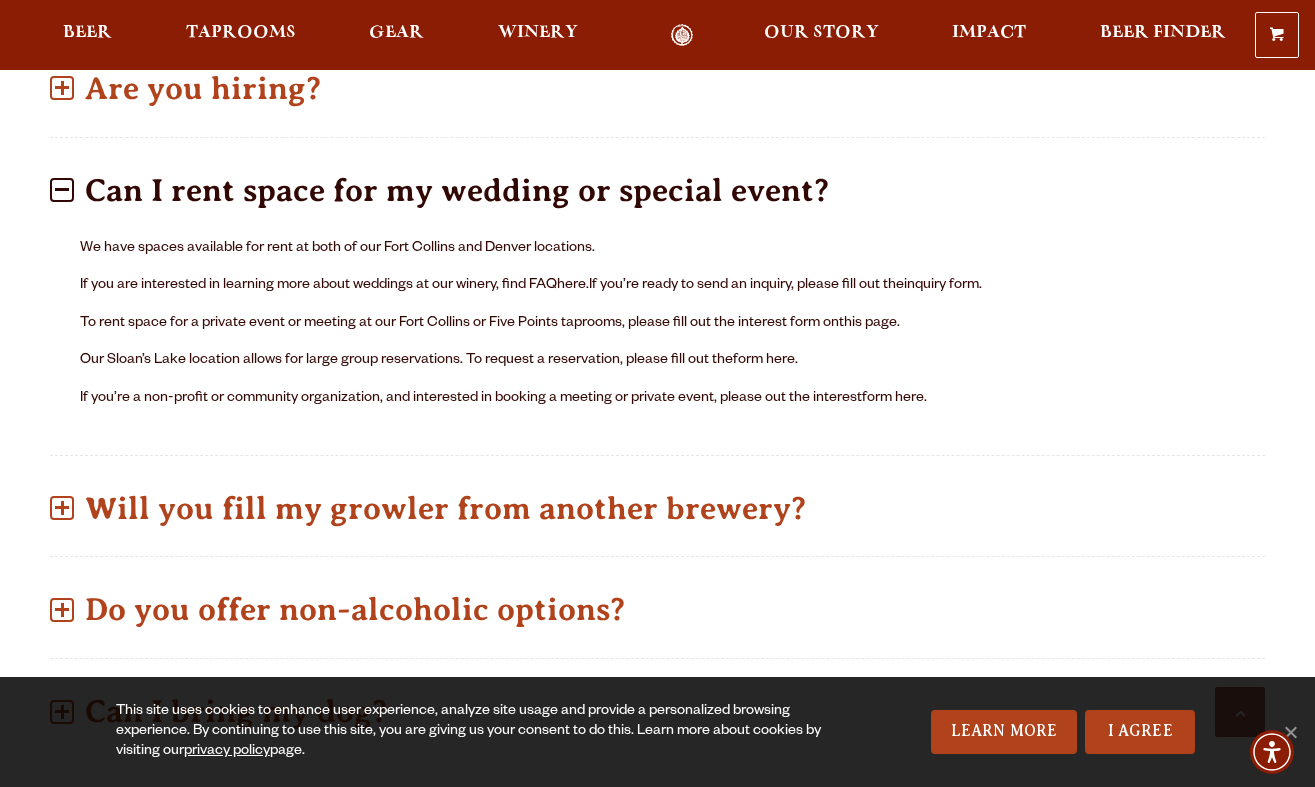 click on "Can I rent space for my wedding or special event?" at bounding box center [657, 190] 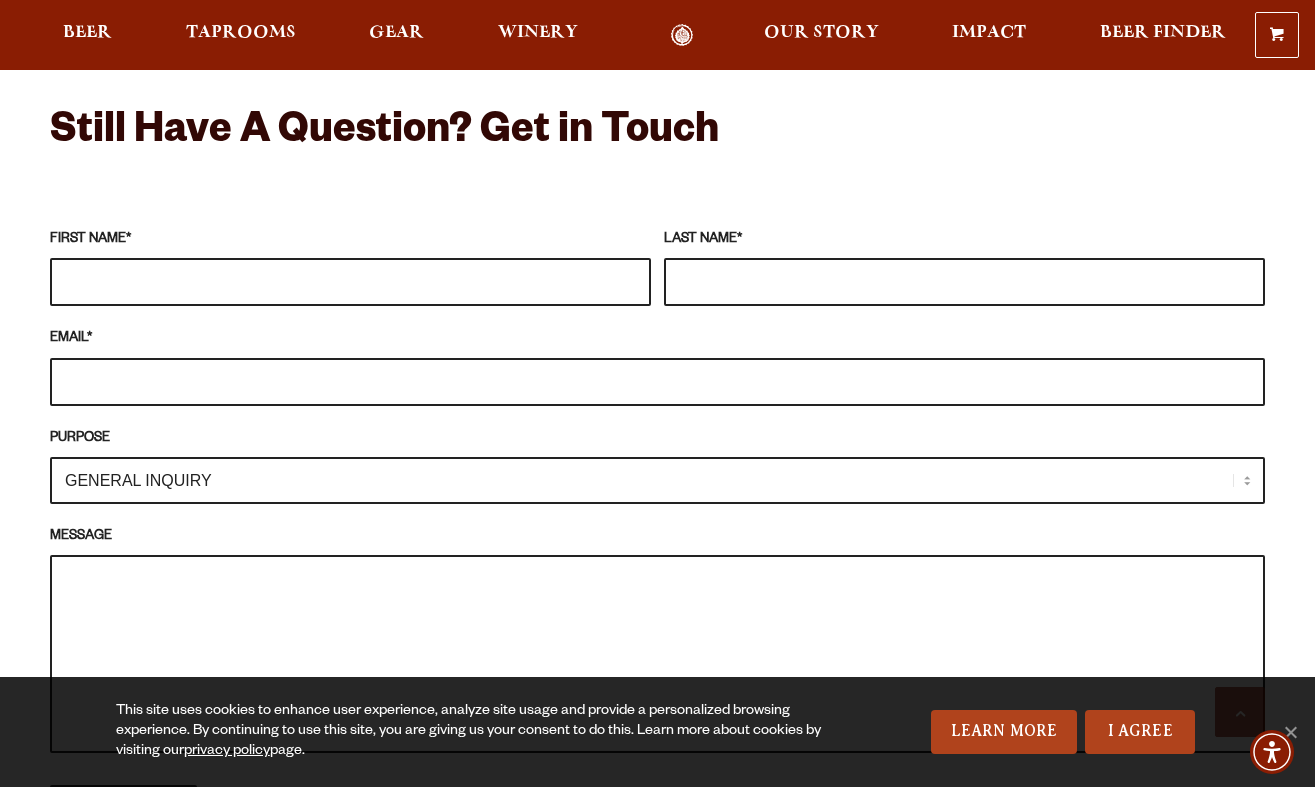 scroll, scrollTop: 1738, scrollLeft: 0, axis: vertical 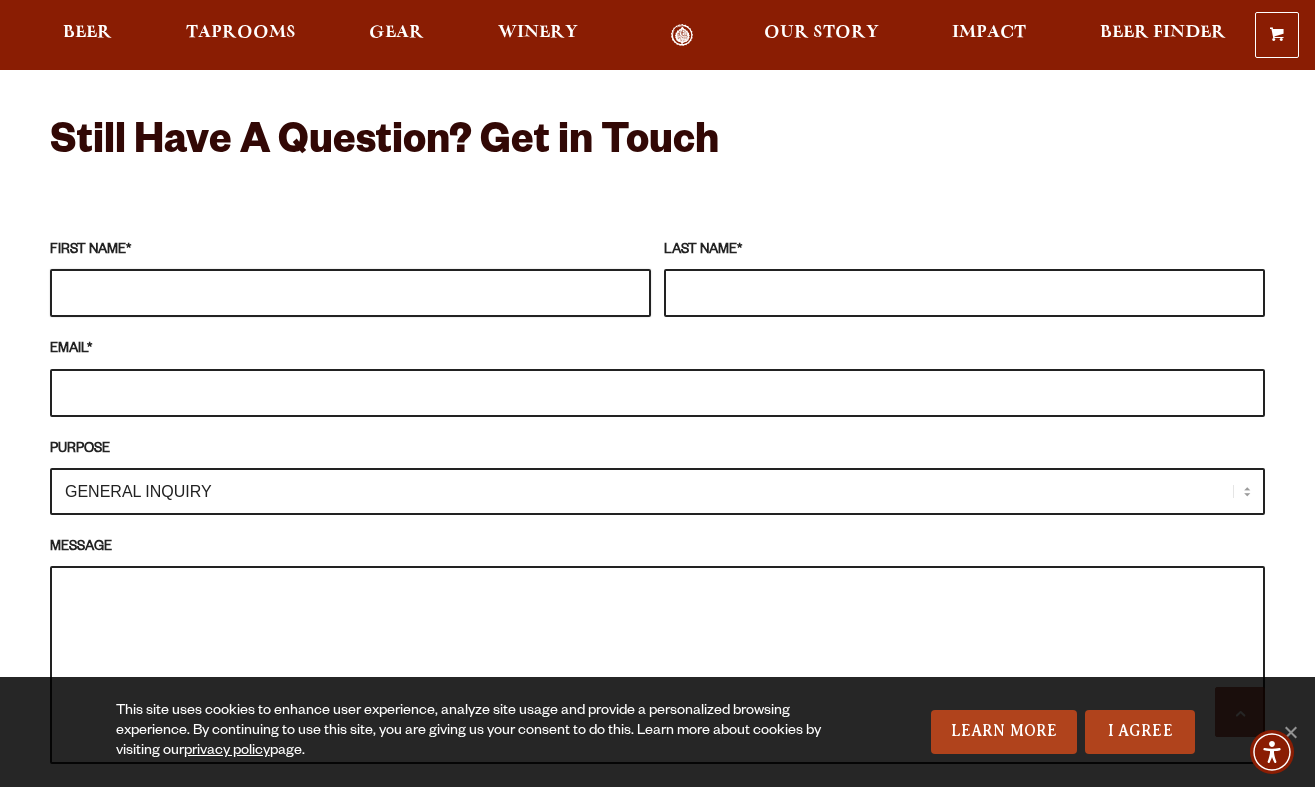 click on "[FIRST] NAME  *" at bounding box center (350, 293) 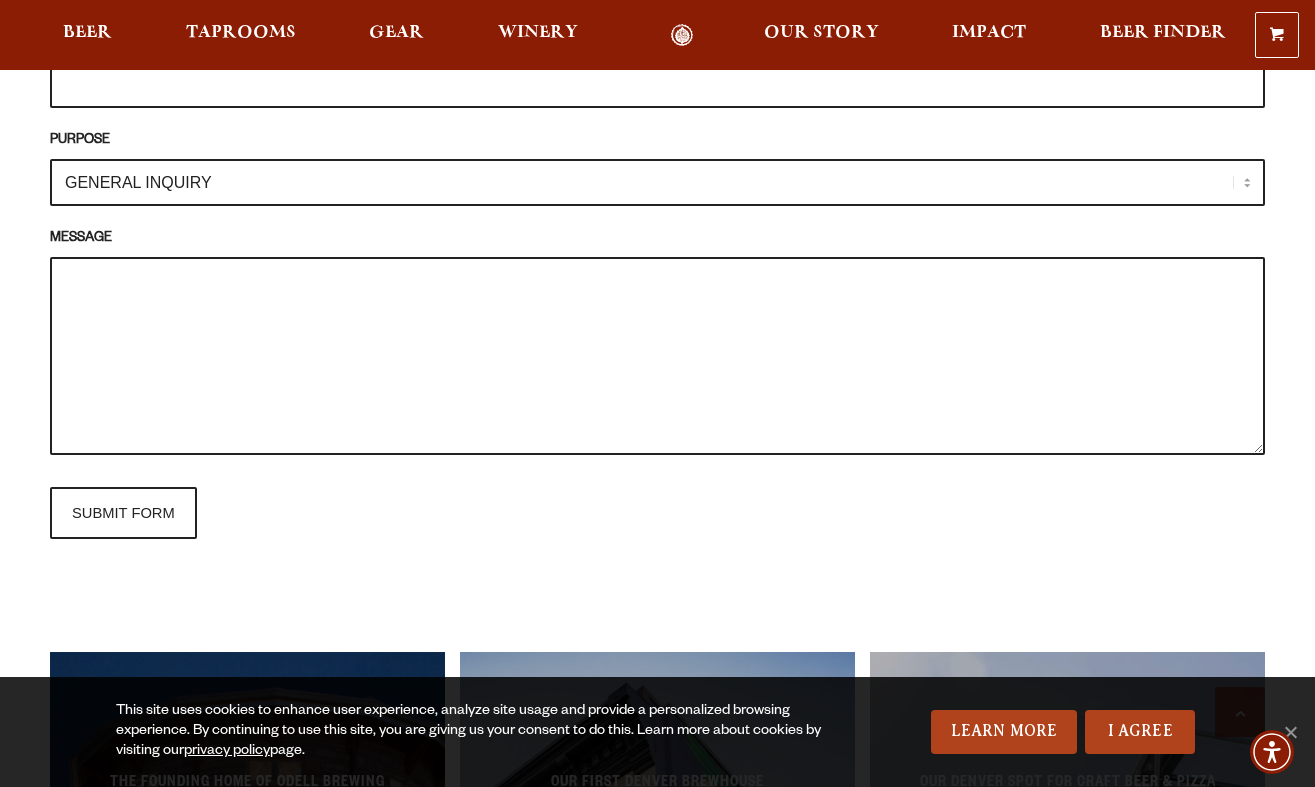 scroll, scrollTop: 1946, scrollLeft: 0, axis: vertical 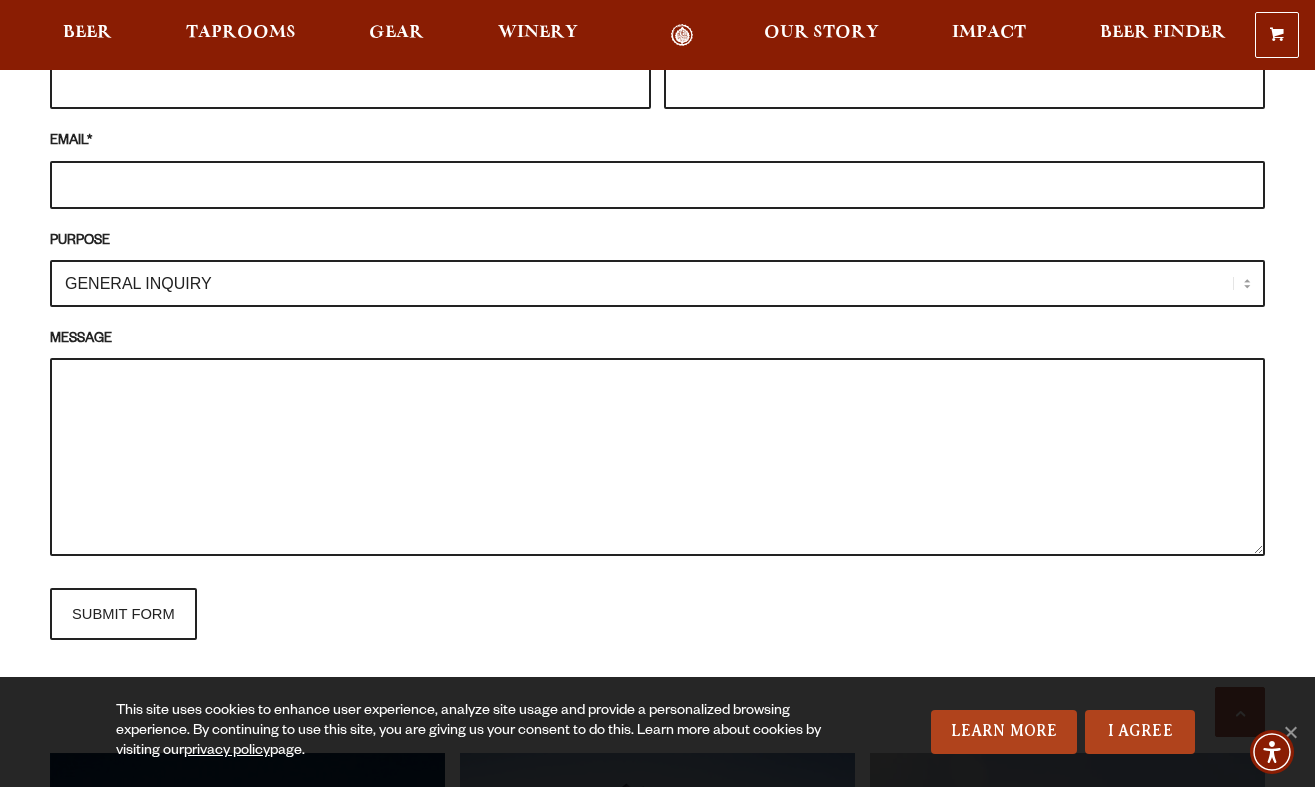 click on "GENERAL INQUIRY TAPROOM / BREWERY WINERY BOOK A TOUR MEDIA INQUIRY GEAR SHOP ODELL CAREERS / JOBS DISTRIBUTOR / ACCOUNT INQUIRY VOLUNTEERING" at bounding box center (657, 283) 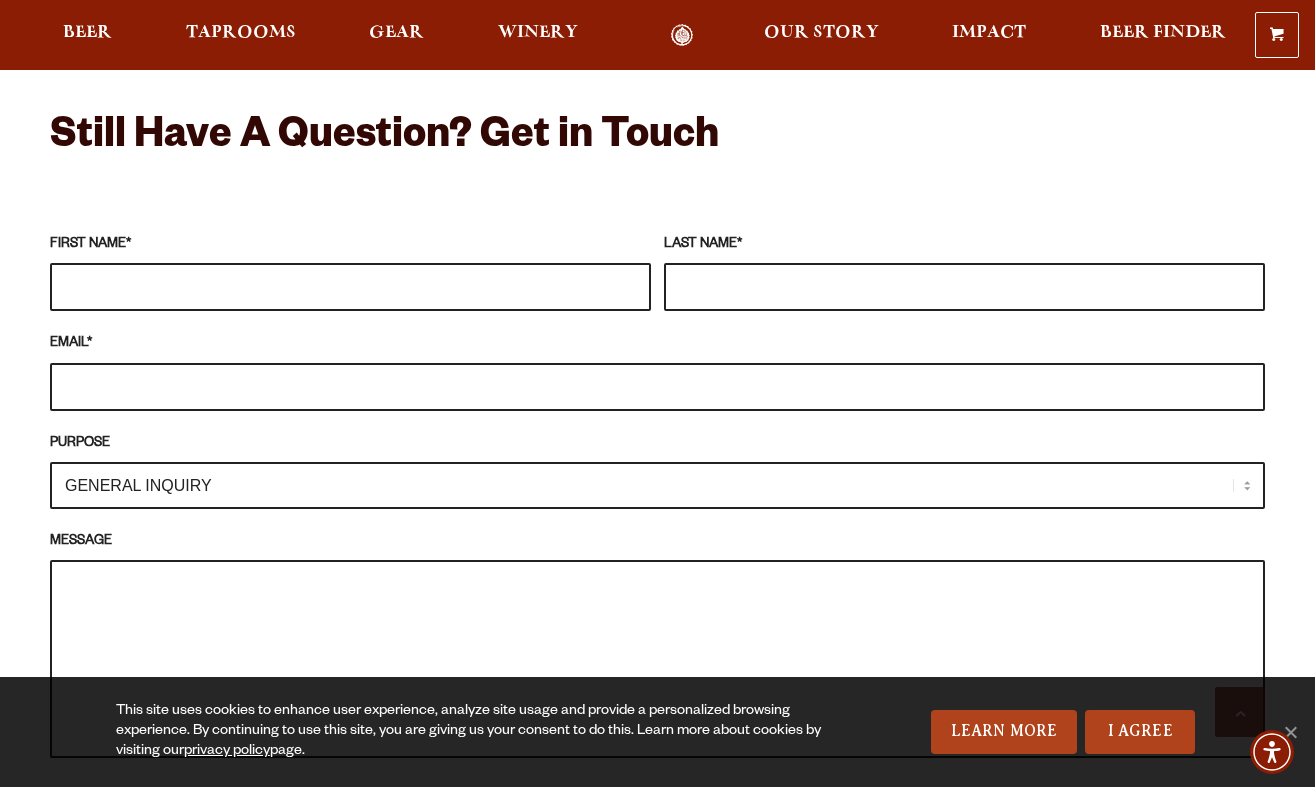 scroll, scrollTop: 1743, scrollLeft: 0, axis: vertical 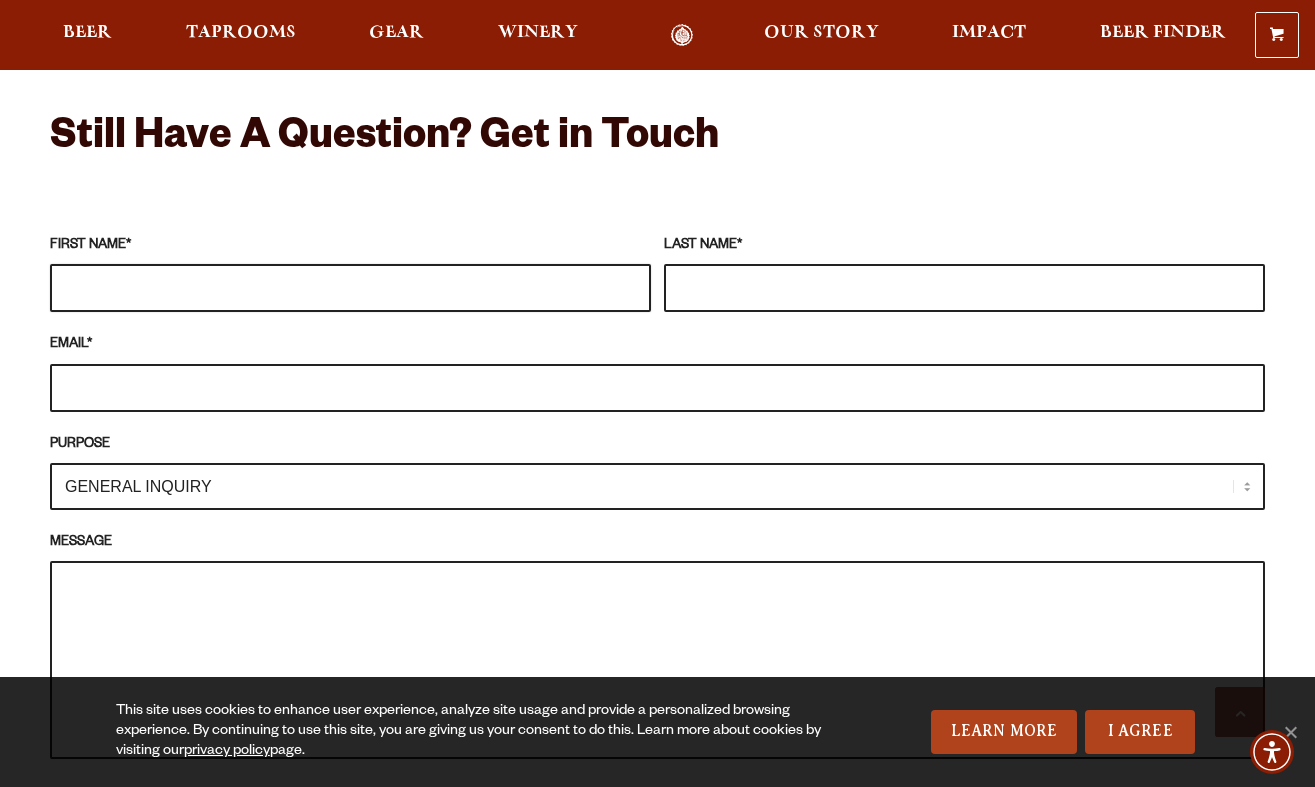click on "[FIRST] NAME  *" at bounding box center [350, 288] 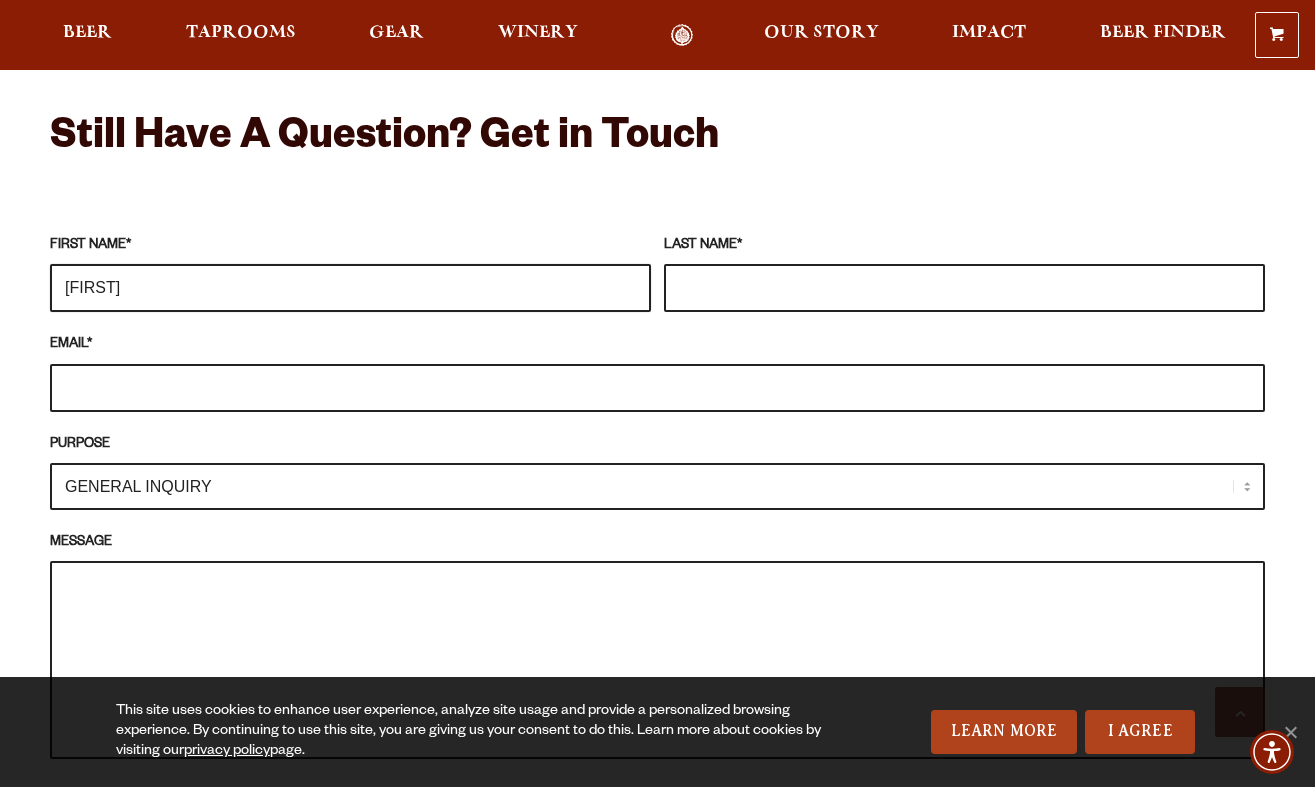 type on "[FIRST] [LAST]" 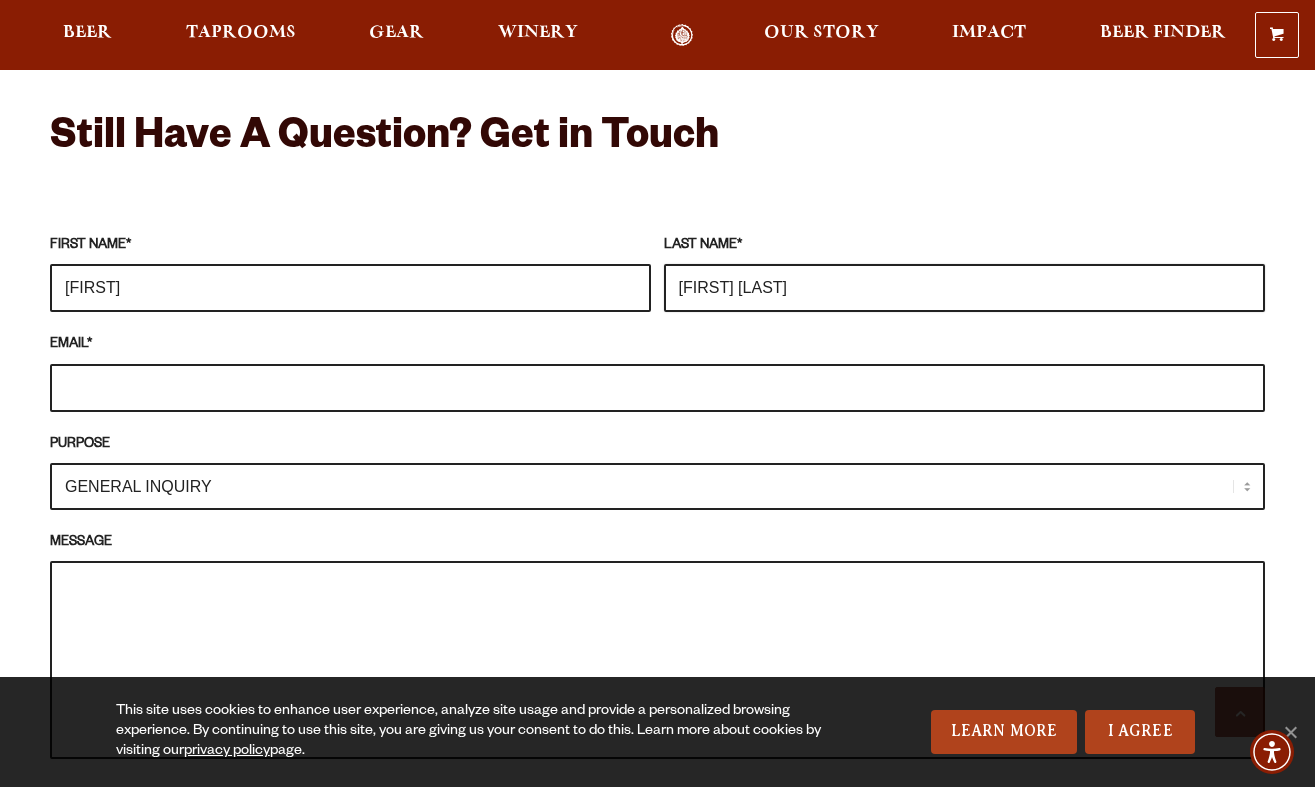 type on "[EMAIL]" 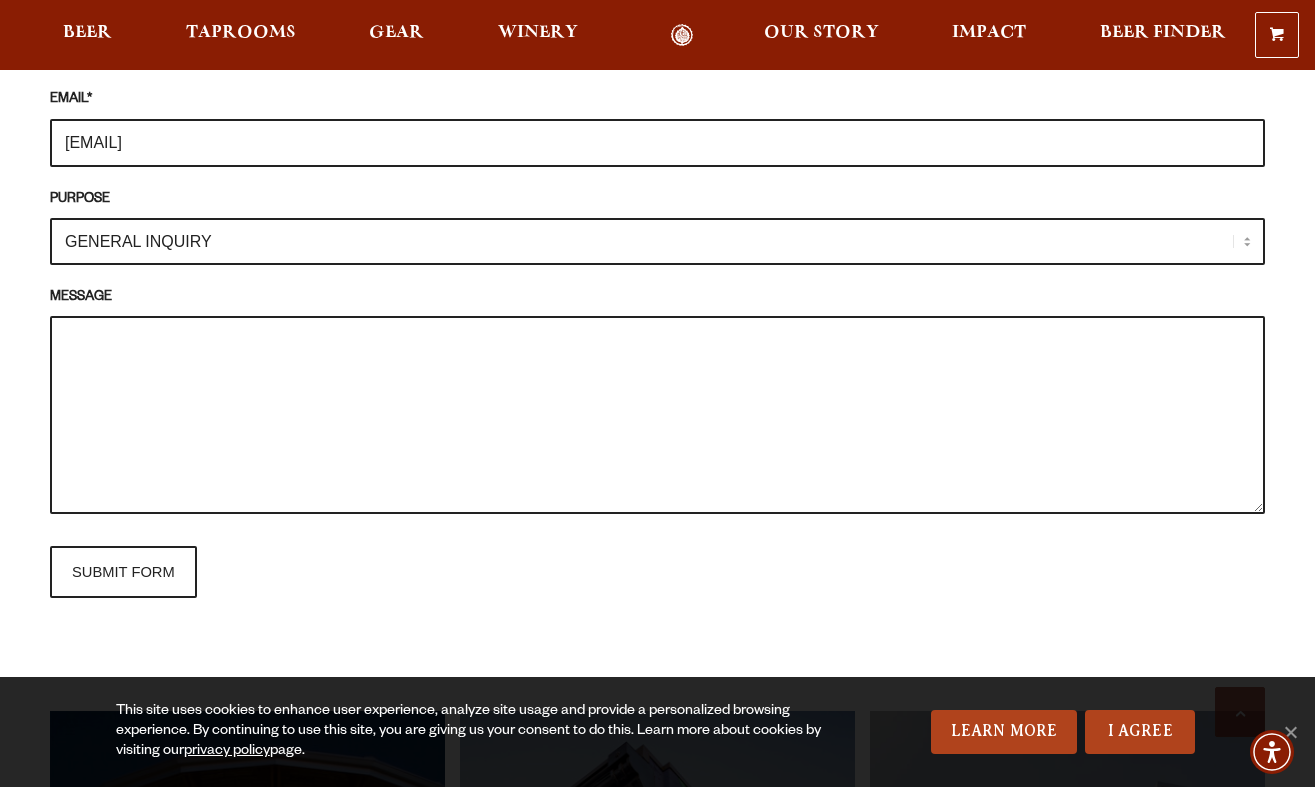 scroll, scrollTop: 1998, scrollLeft: 0, axis: vertical 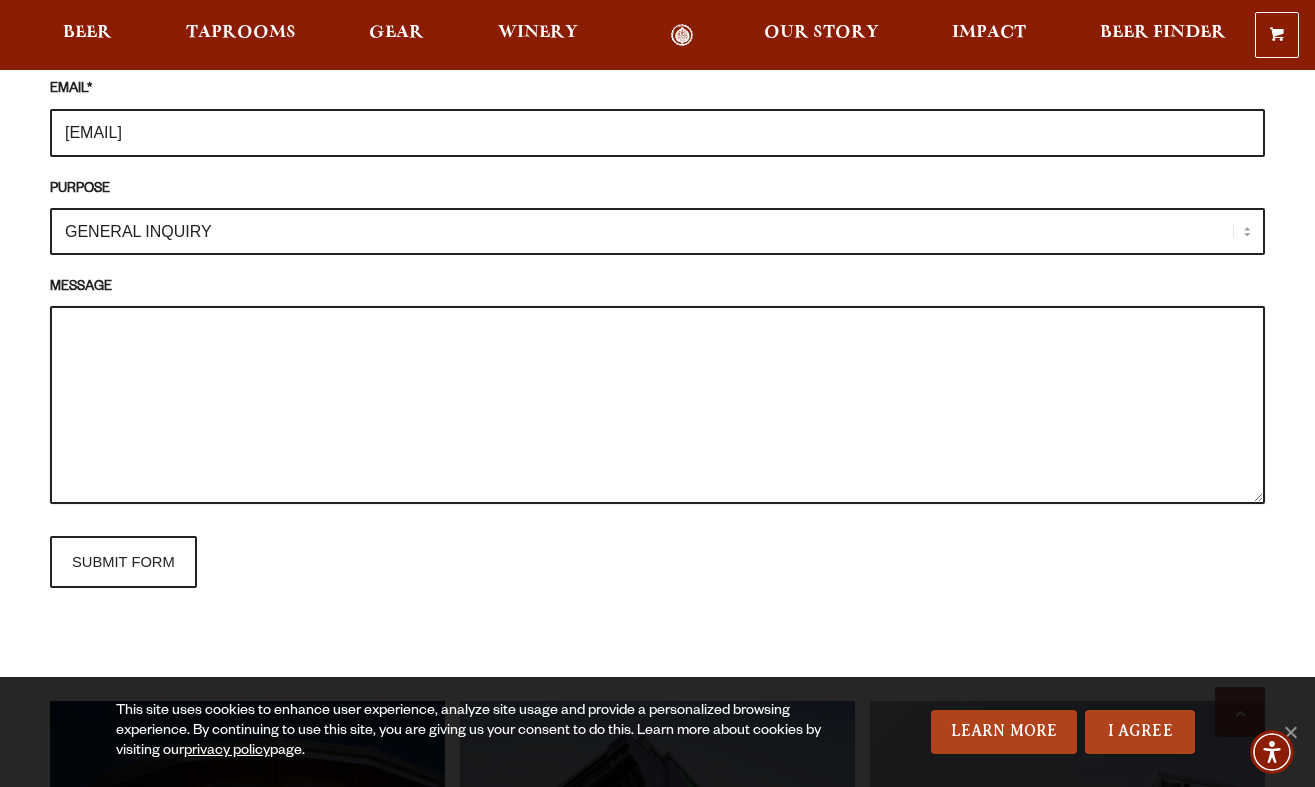 click on "MESSAGE" at bounding box center [657, 405] 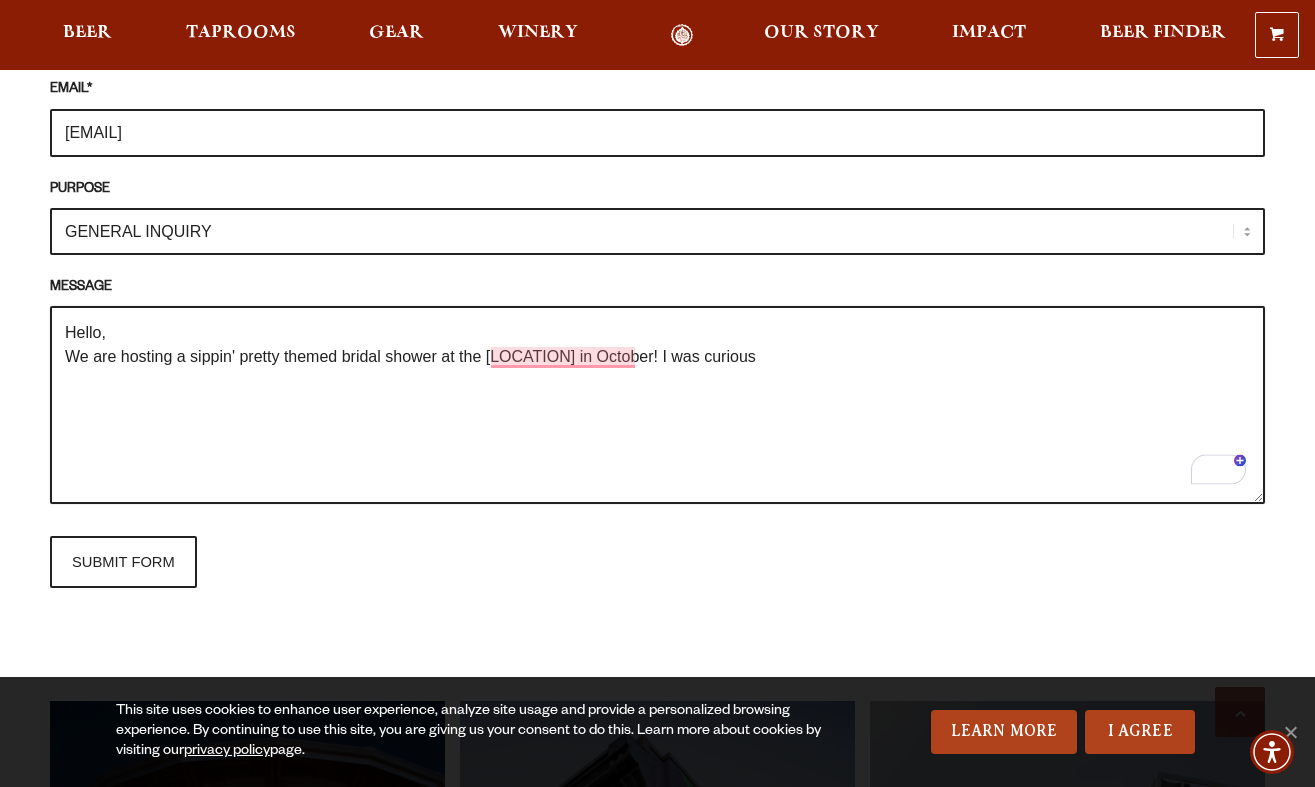 click on "Hello,
We are hosting a sippin' pretty themed bridal shower at the [LOCATION] in October! I was curious" at bounding box center (657, 405) 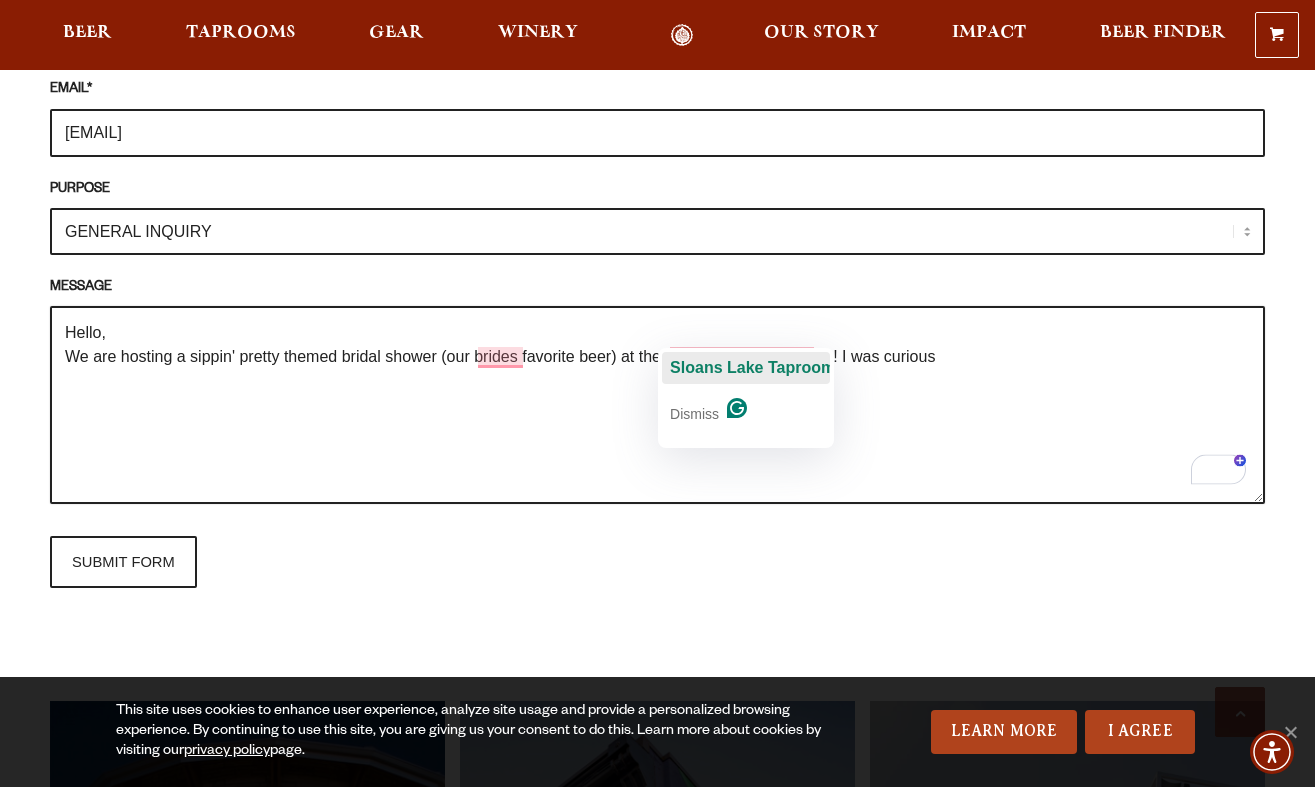 click on "Sloans Lake Taproom" 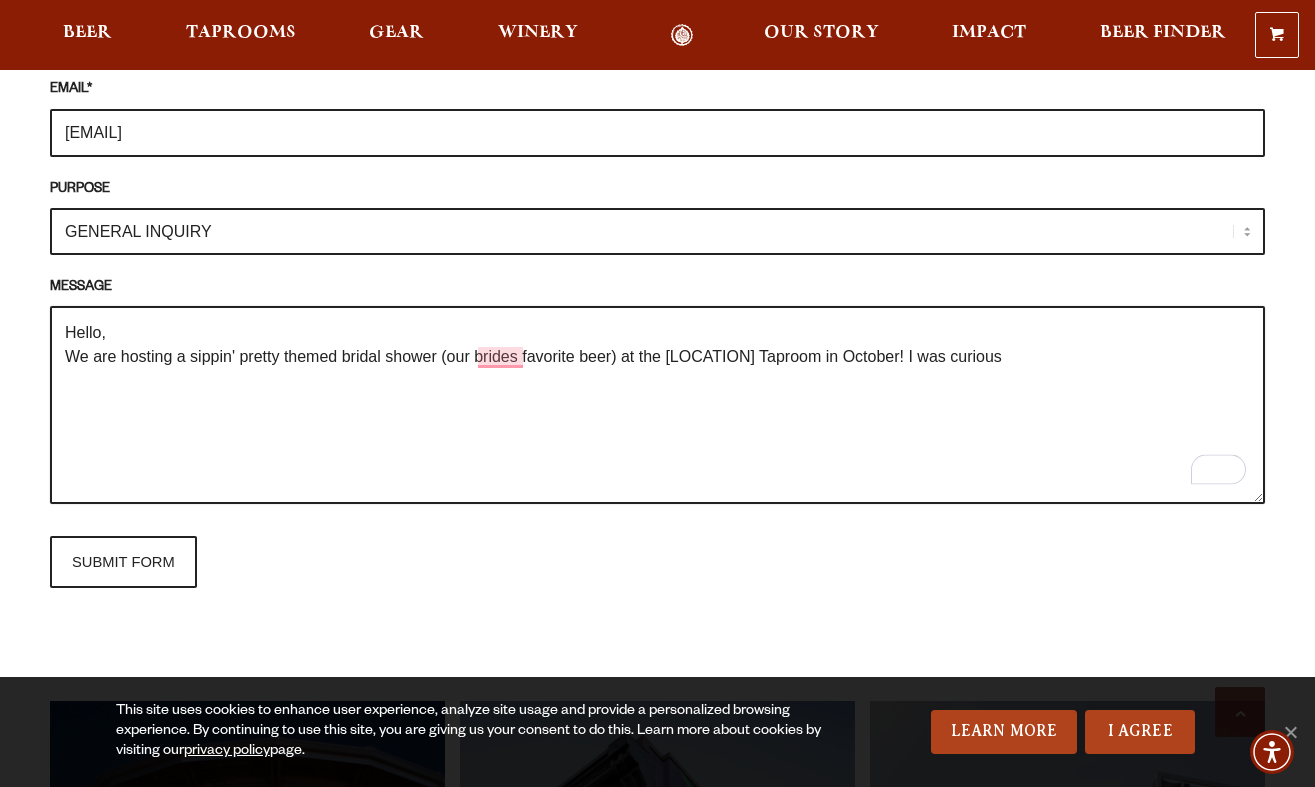click on "Hello,
We are hosting a sippin' pretty themed bridal shower (our brides favorite beer) at the [LOCATION] Taproom in October! I was curious" at bounding box center (657, 405) 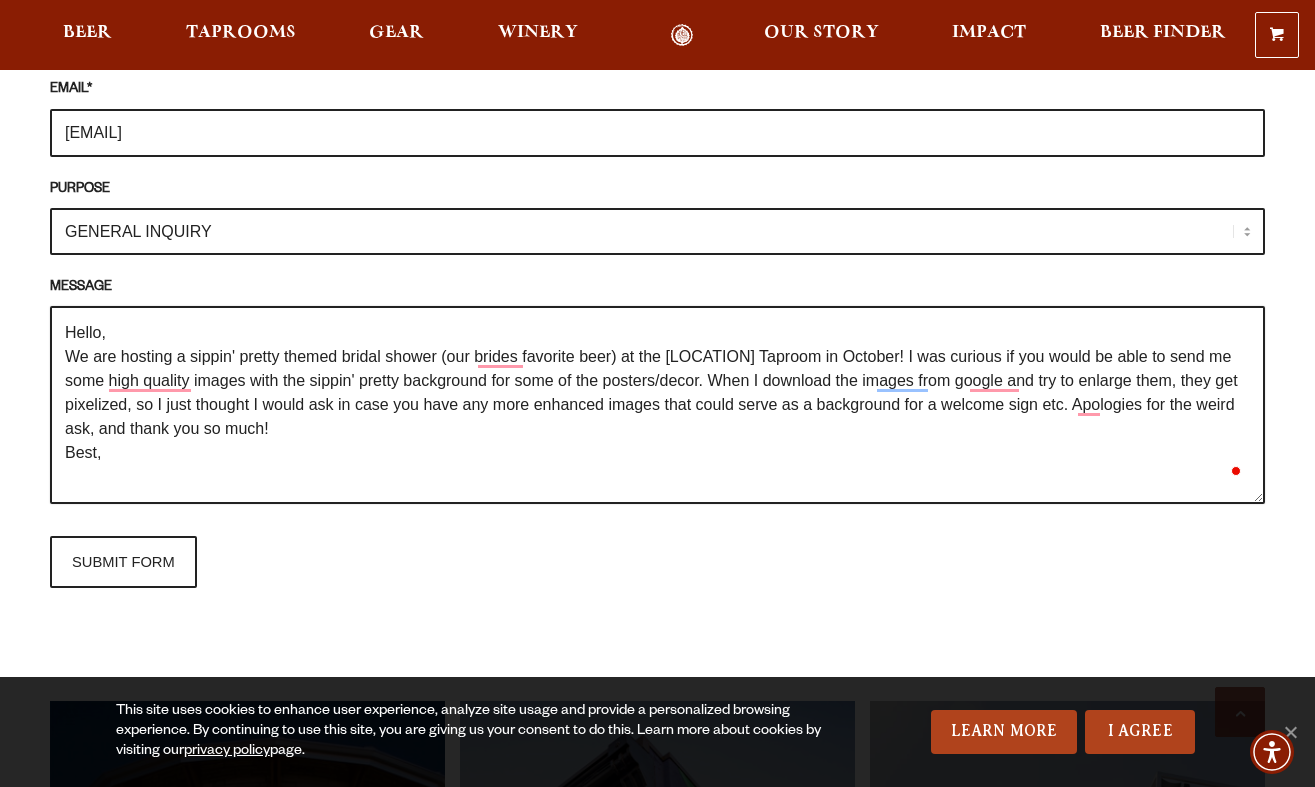 scroll, scrollTop: 8, scrollLeft: 0, axis: vertical 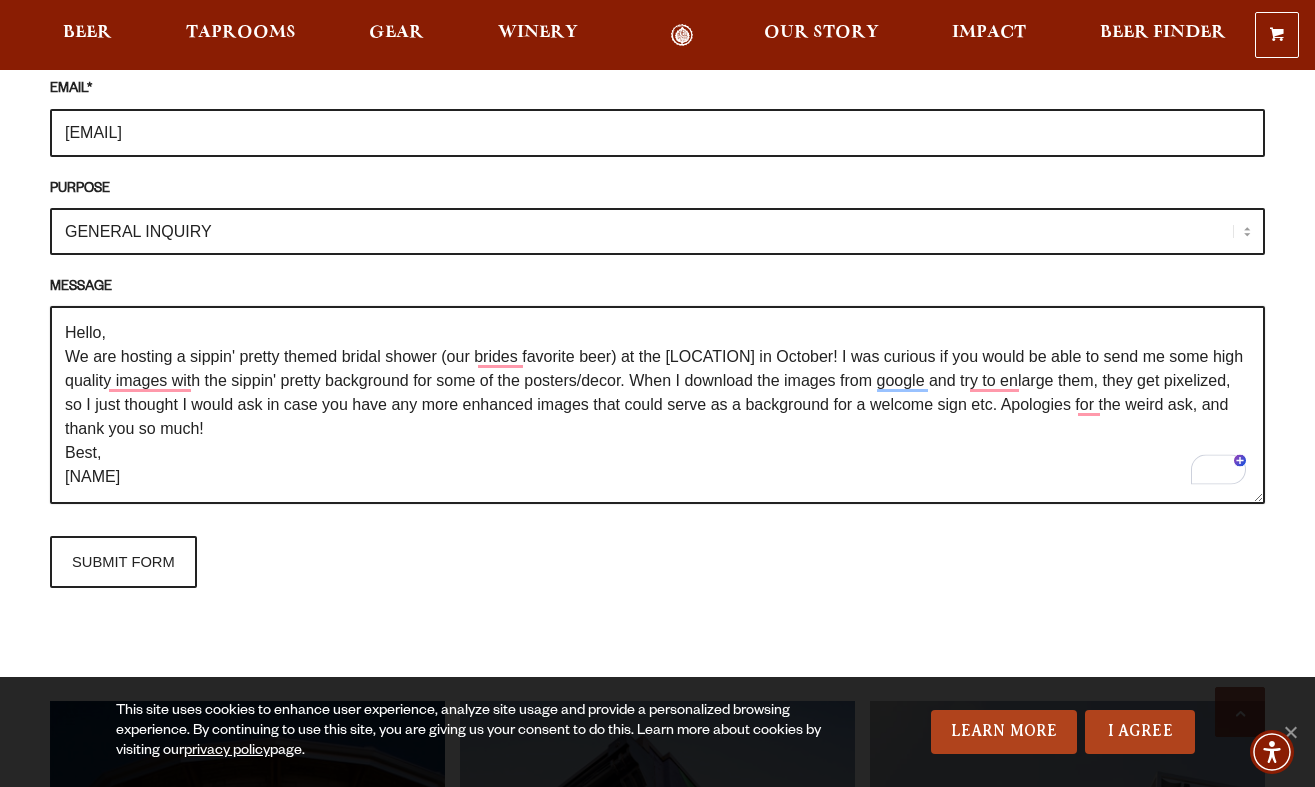 click on "Hello,
We are hosting a sippin' pretty themed bridal shower (our brides favorite beer) at the [LOCATION] in October! I was curious if you would be able to send me some high quality images with the sippin' pretty background for some of the posters/decor. When I download the images from google and try to enlarge them, they get pixelized, so I just thought I would ask in case you have any more enhanced images that could serve as a background for a welcome sign etc. Apologies for the weird ask, and thank you so much!
Best,
[NAME]" at bounding box center (657, 405) 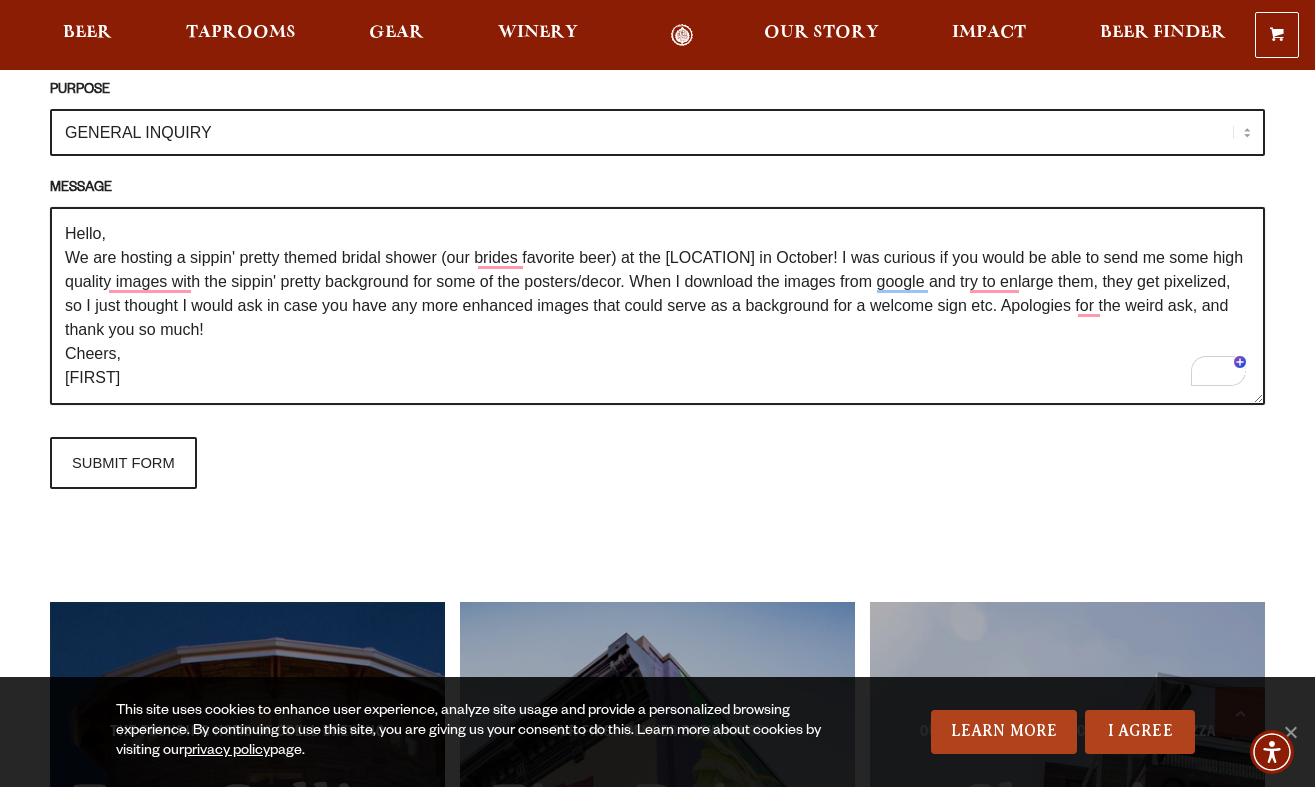 scroll, scrollTop: 2107, scrollLeft: 0, axis: vertical 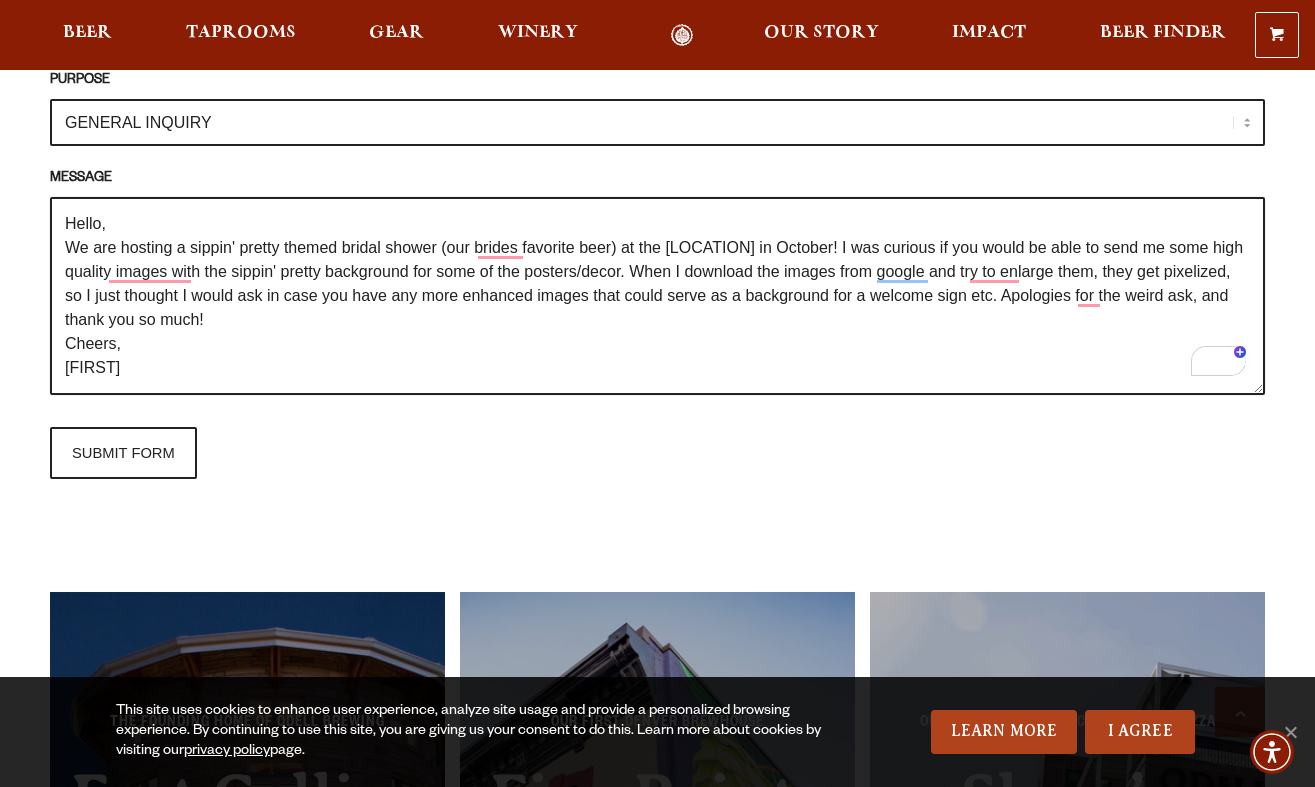 click on "Hello,
We are hosting a sippin' pretty themed bridal shower (our brides favorite beer) at the [LOCATION] in October! I was curious if you would be able to send me some high quality images with the sippin' pretty background for some of the posters/decor. When I download the images from google and try to enlarge them, they get pixelized, so I just thought I would ask in case you have any more enhanced images that could serve as a background for a welcome sign etc. Apologies for the weird ask, and thank you so much!
Cheers,
[FIRST]" at bounding box center [657, 296] 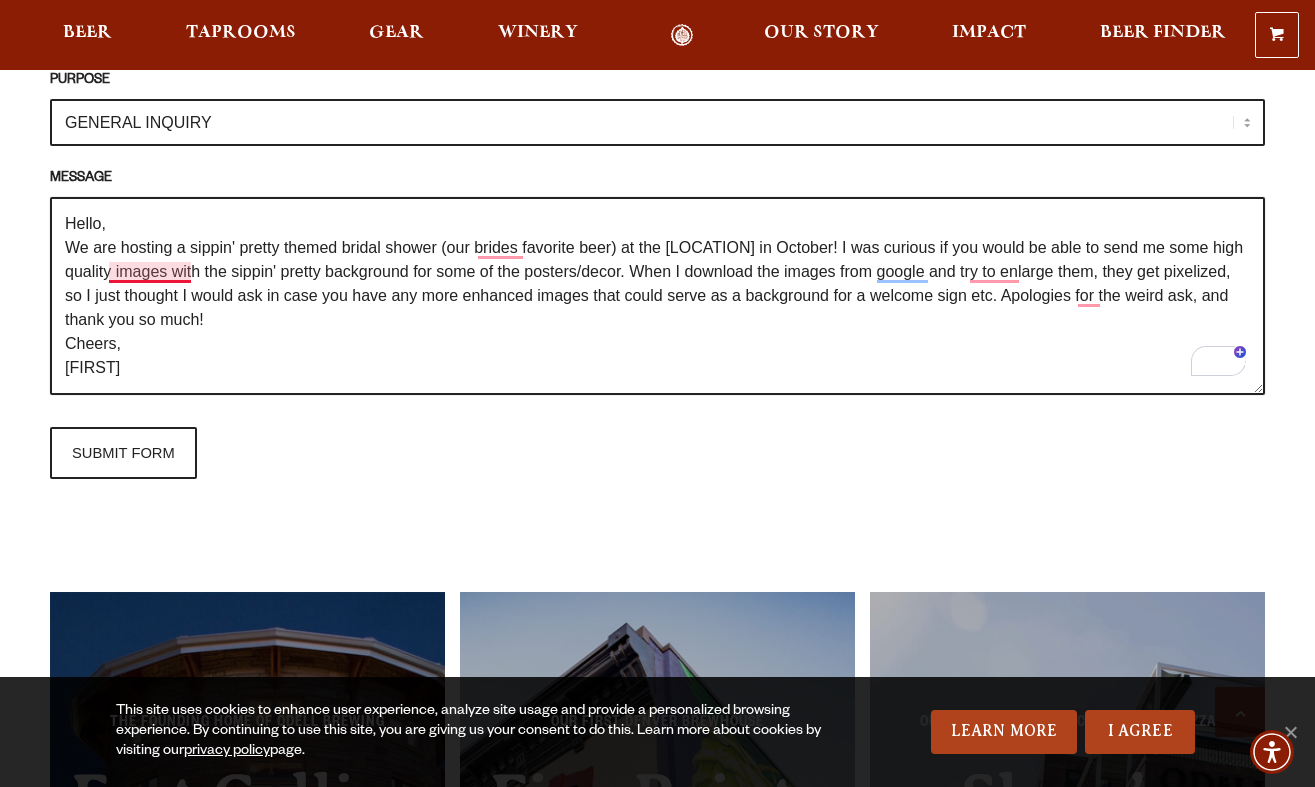 click on "Hello,
We are hosting a sippin' pretty themed bridal shower (our brides favorite beer) at the [LOCATION] in October! I was curious if you would be able to send me some high quality images with the sippin' pretty background for some of the posters/decor. When I download the images from google and try to enlarge them, they get pixelized, so I just thought I would ask in case you have any more enhanced images that could serve as a background for a welcome sign etc. Apologies for the weird ask, and thank you so much!
Cheers,
[FIRST]" at bounding box center [657, 296] 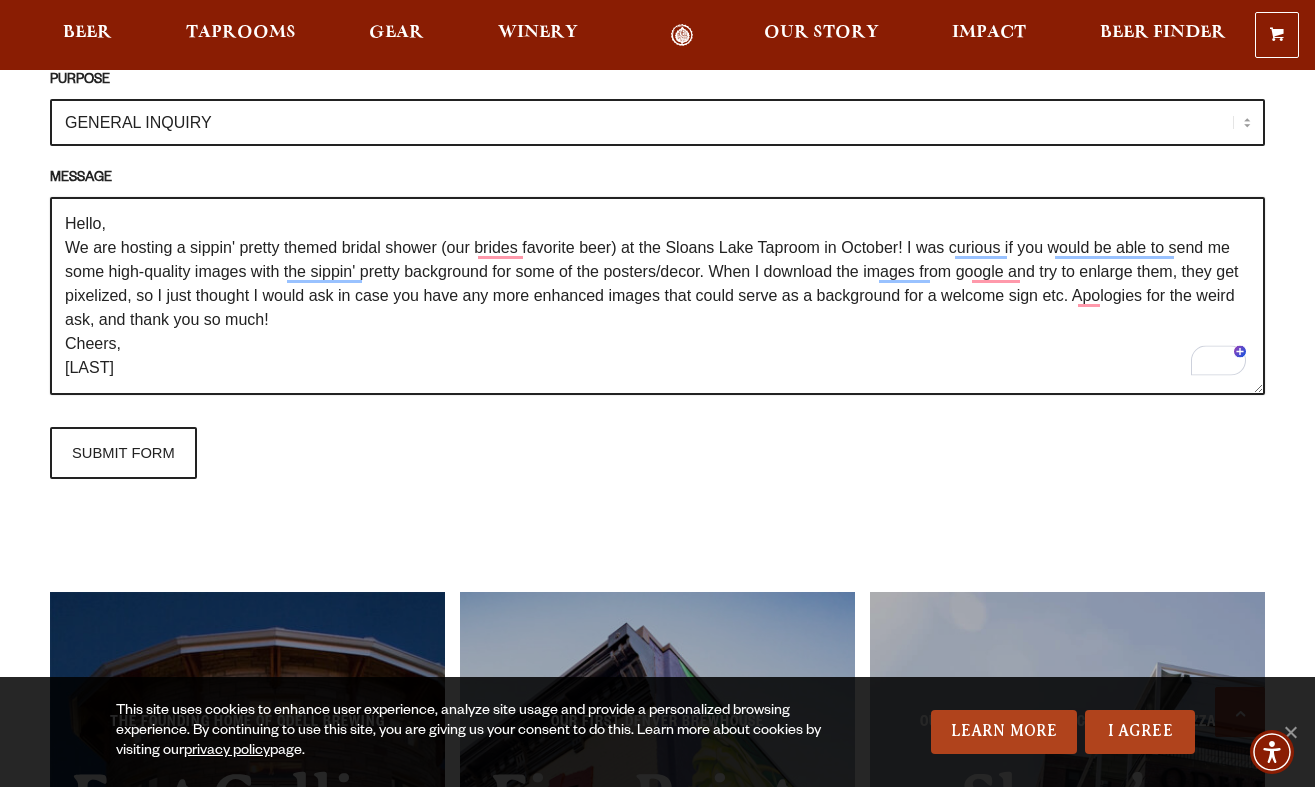 drag, startPoint x: 72, startPoint y: 222, endPoint x: 510, endPoint y: 334, distance: 452.09293 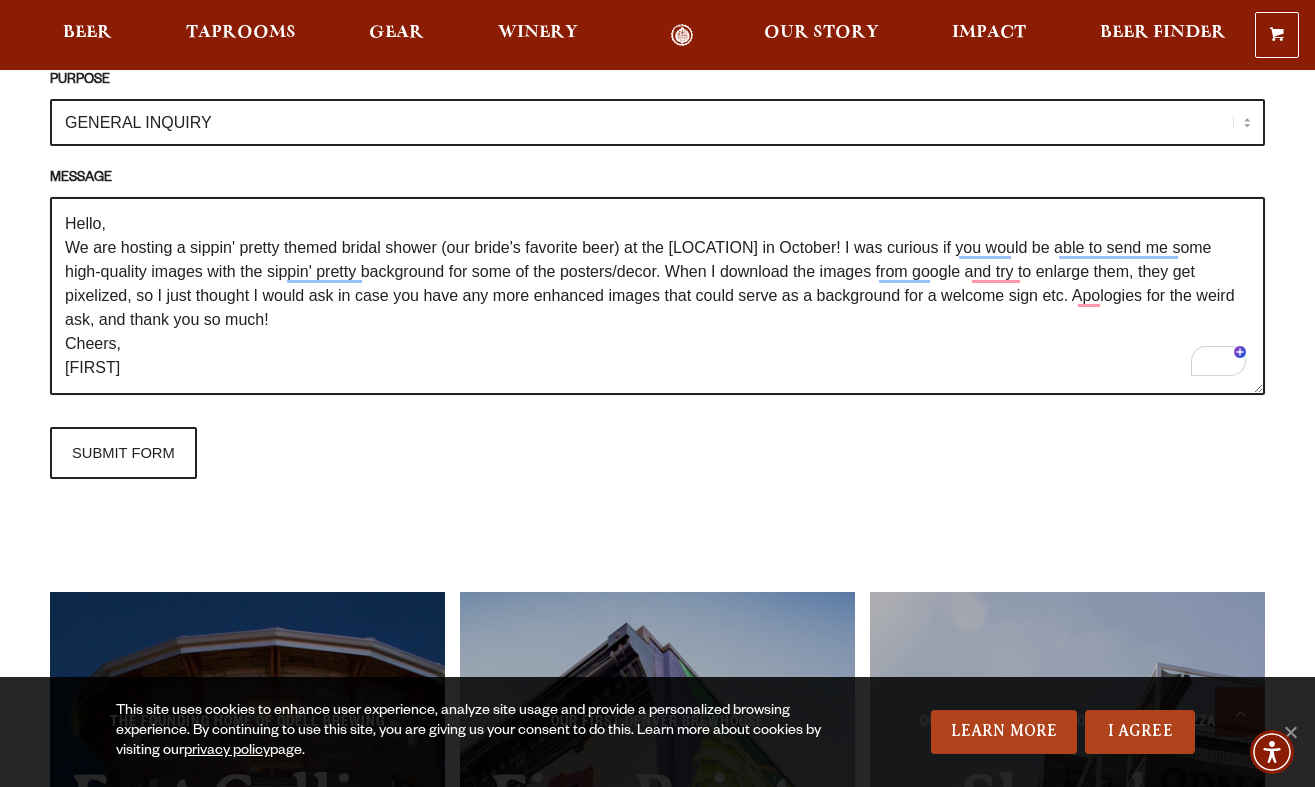 click on "Hello,
We are hosting a sippin' pretty themed bridal shower (our bride's favorite beer) at the [LOCATION] in October! I was curious if you would be able to send me some high-quality images with the sippin' pretty background for some of the posters/decor. When I download the images from google and try to enlarge them, they get pixelized, so I just thought I would ask in case you have any more enhanced images that could serve as a background for a welcome sign etc. Apologies for the weird ask, and thank you so much!
Cheers,
[FIRST]" at bounding box center [657, 296] 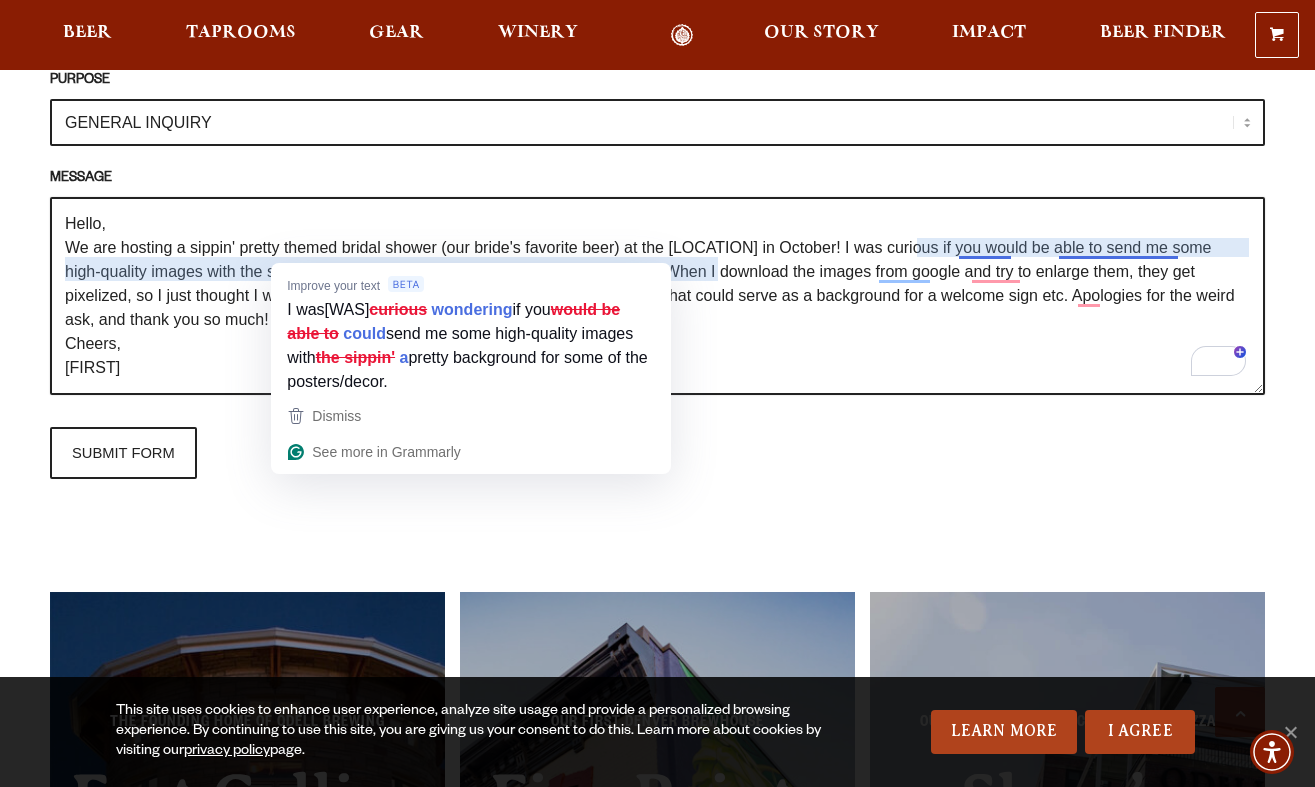 click on "Hello,
We are hosting a sippin' pretty themed bridal shower (our bride's favorite beer) at the [LOCATION] in October! I was curious if you would be able to send me some high-quality images with the sippin' pretty background for some of the posters/decor. When I download the images from google and try to enlarge them, they get pixelized, so I just thought I would ask in case you have any more enhanced images that could serve as a background for a welcome sign etc. Apologies for the weird ask, and thank you so much!
Cheers,
[FIRST]" at bounding box center (657, 296) 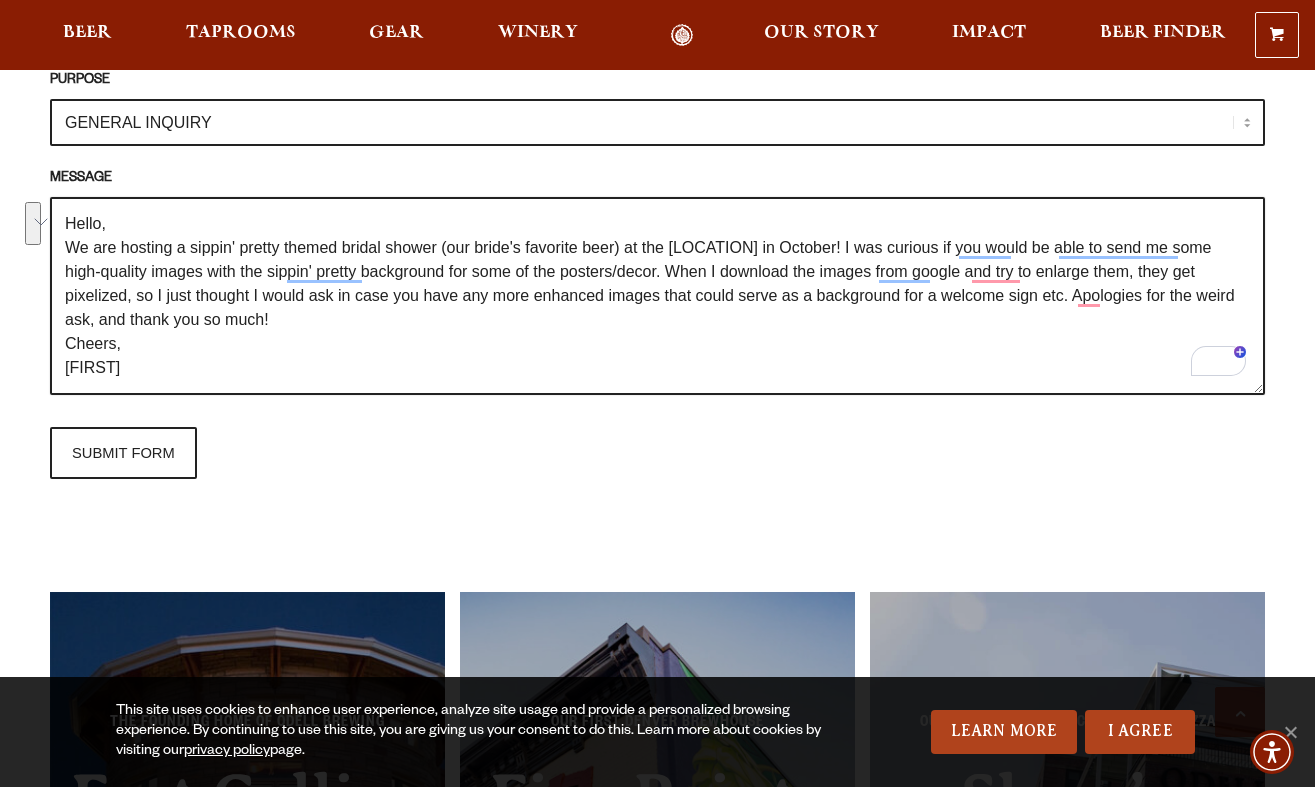 drag, startPoint x: 728, startPoint y: 248, endPoint x: 1106, endPoint y: 274, distance: 378.89313 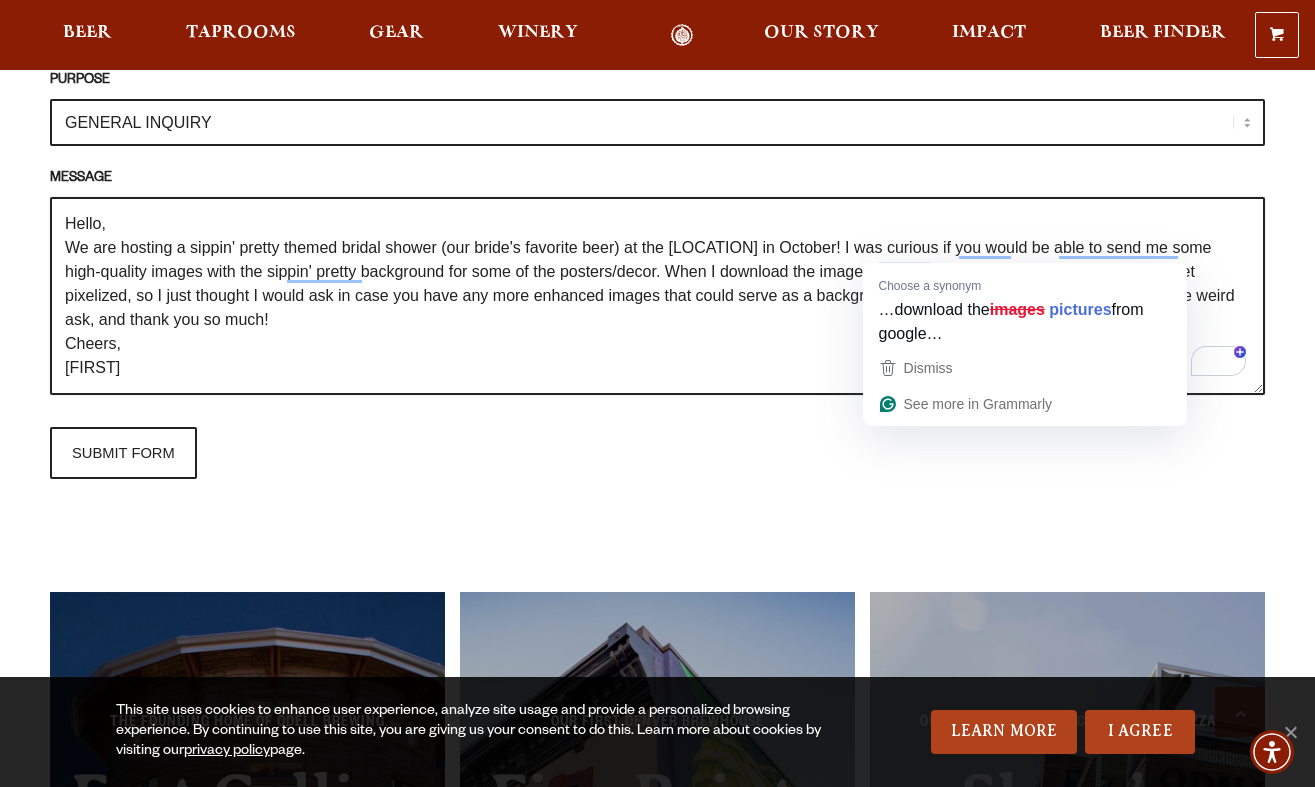 click on "Hello,
We are hosting a sippin' pretty themed bridal shower (our bride's favorite beer) at the [LOCATION] in October! I was curious if you would be able to send me some high-quality images with the sippin' pretty background for some of the posters/decor. When I download the images from google and try to enlarge them, they get pixelized, so I just thought I would ask in case you have any more enhanced images that could serve as a background for a welcome sign etc. Apologies for the weird ask, and thank you so much!
Cheers,
[FIRST]" at bounding box center [657, 296] 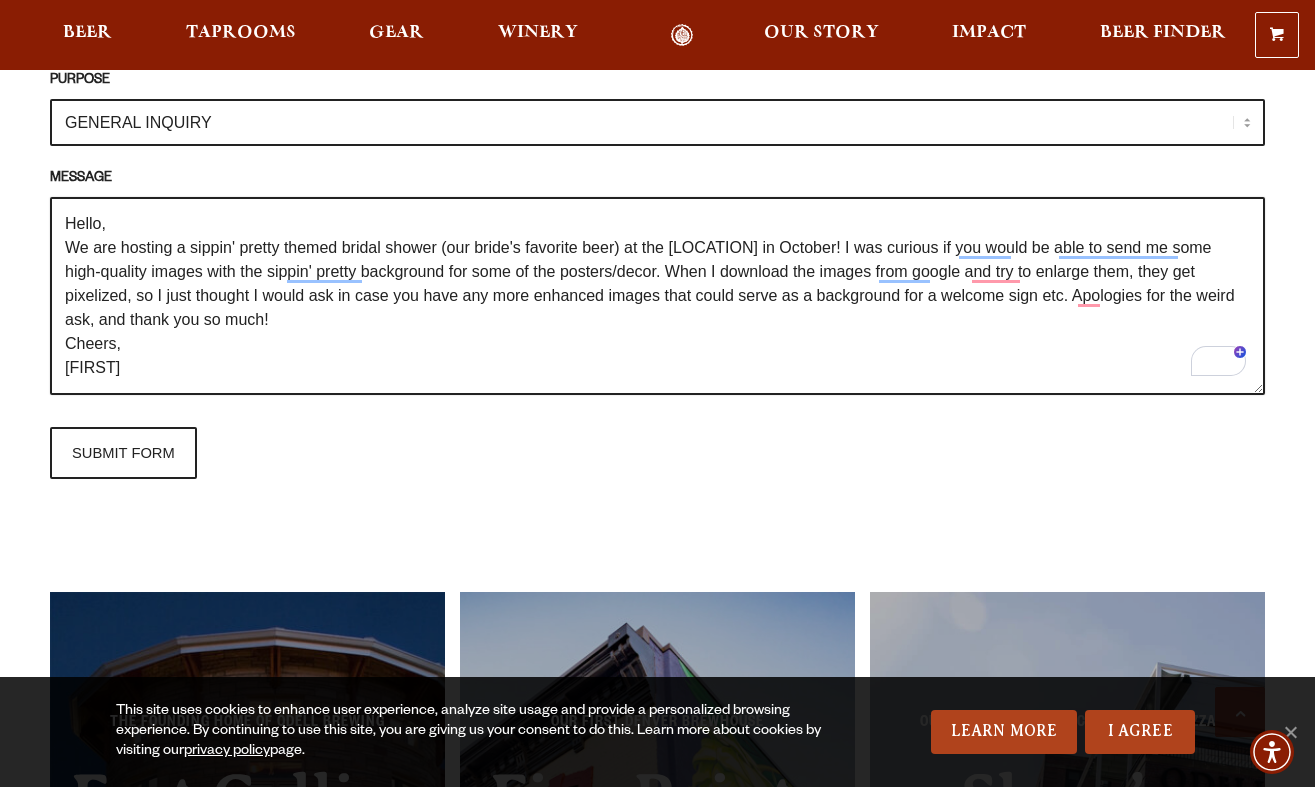 drag, startPoint x: 164, startPoint y: 275, endPoint x: 396, endPoint y: 275, distance: 232 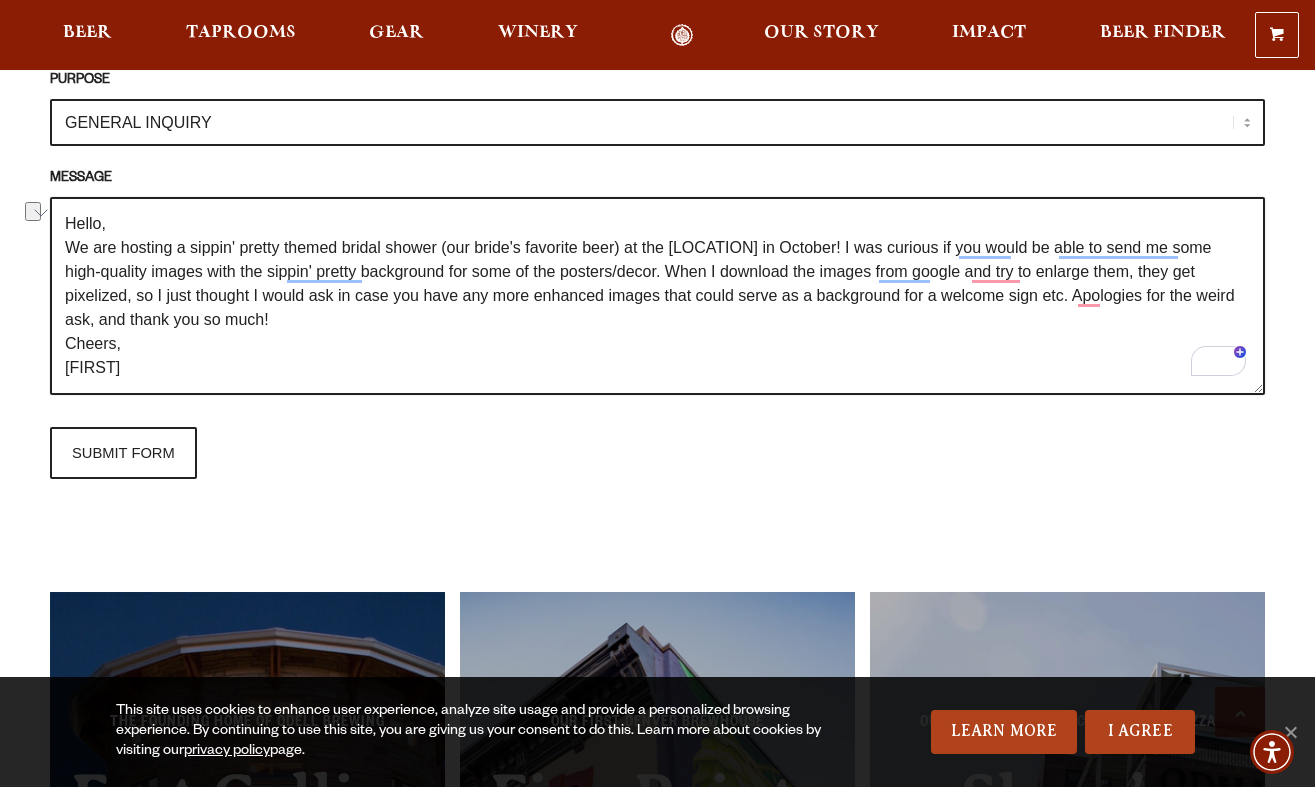 click on "Hello,
We are hosting a sippin' pretty themed bridal shower (our bride's favorite beer) at the [LOCATION] in October! I was curious if you would be able to send me some high-quality images with the sippin' pretty background for some of the posters/decor. When I download the images from google and try to enlarge them, they get pixelized, so I just thought I would ask in case you have any more enhanced images that could serve as a background for a welcome sign etc. Apologies for the weird ask, and thank you so much!
Cheers,
[FIRST]" at bounding box center [657, 296] 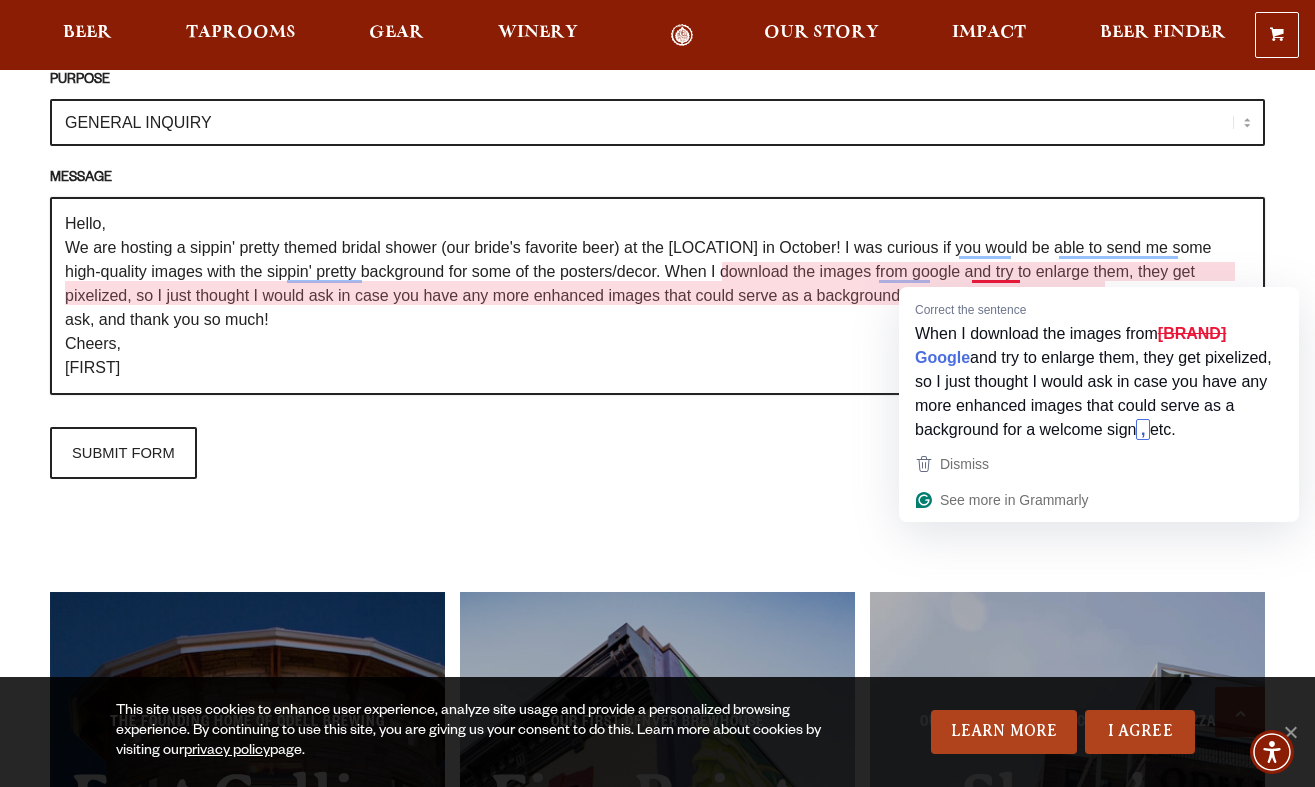 type on "Hello,
We are hosting a sippin' pretty themed bridal shower (our bride's favorite beer) at the [LOCATION] in October! I was curious if you would be able to send me some high-quality images with the sippin' pretty background for some of the posters/decor. When I download the images from google and try to enlarge them, they get pixelized, so I just thought I would ask in case you have any more enhanced images that could serve as a background for a welcome sign etc. Apologies for the weird ask, and thank you so much!
Cheers,
[FIRST]" 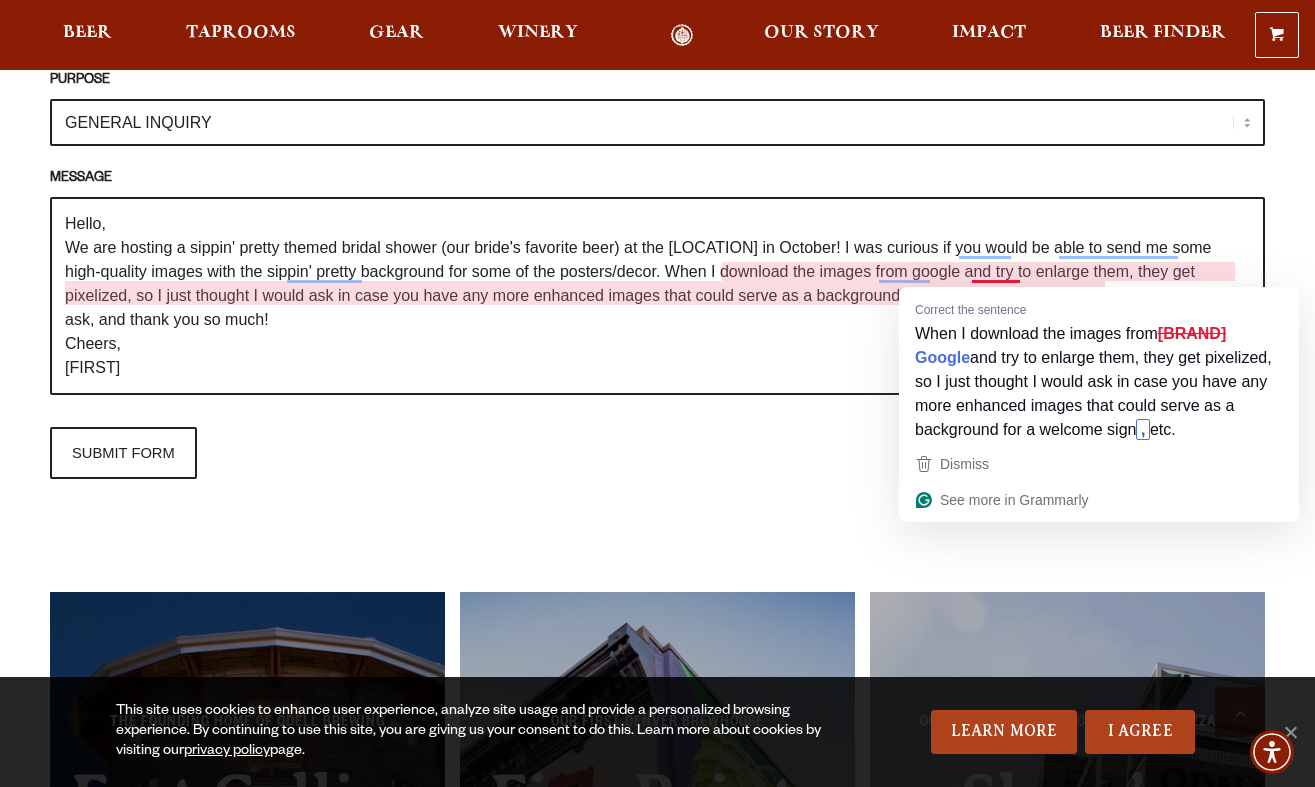 click on "MESSAGE Hello,
We are hosting a sippin' pretty themed bridal shower (our [PERSON] favorite beer) at the [LOCATION] in October! I was curious if you would be able to send me some high-quality images with the sippin' pretty background for some of the posters/decor. When I download the images from google and try to enlarge them, they get pixelized, so I just thought I would ask in case you have any more enhanced images that could serve as a background for a welcome sign etc. Apologies for the weird ask, and thank you so much!
Cheers,
[PERSON]" at bounding box center (657, 286) 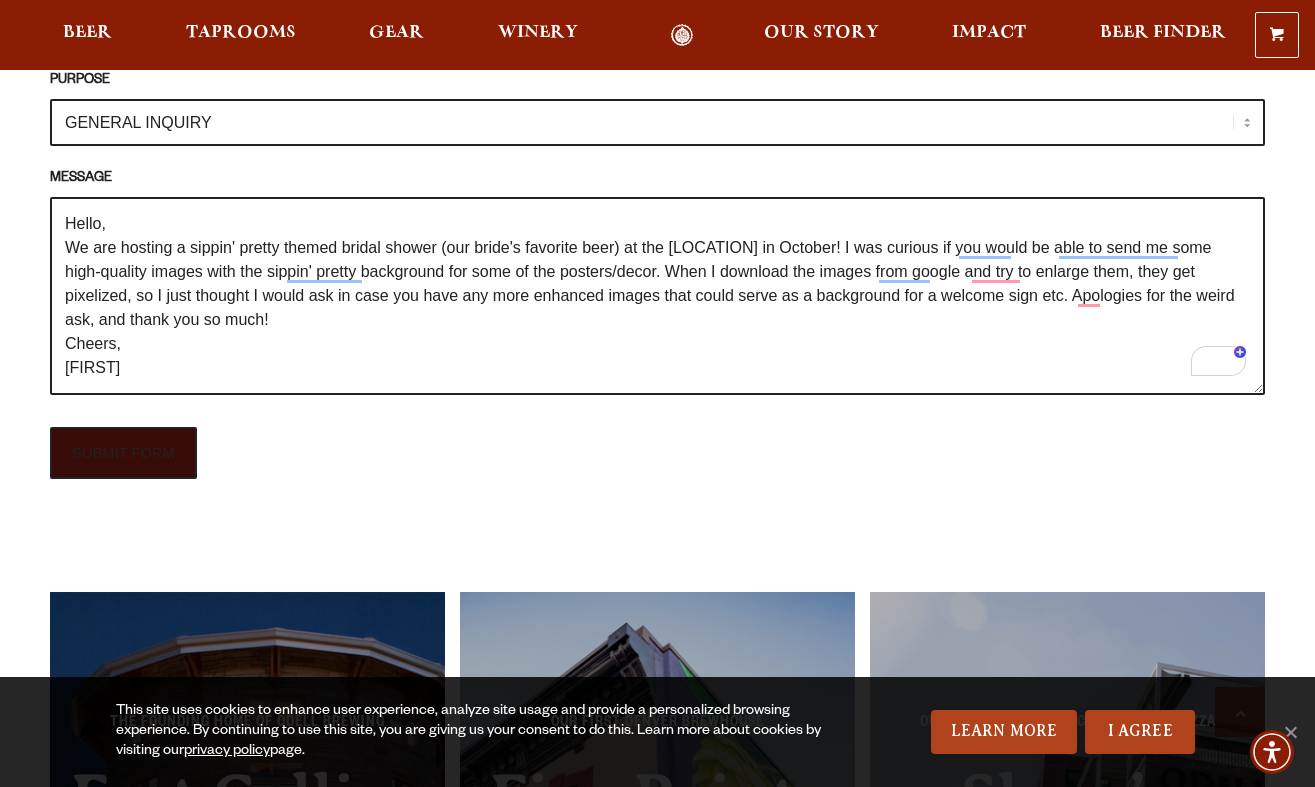 click on "SUBMIT FORM" at bounding box center (123, 453) 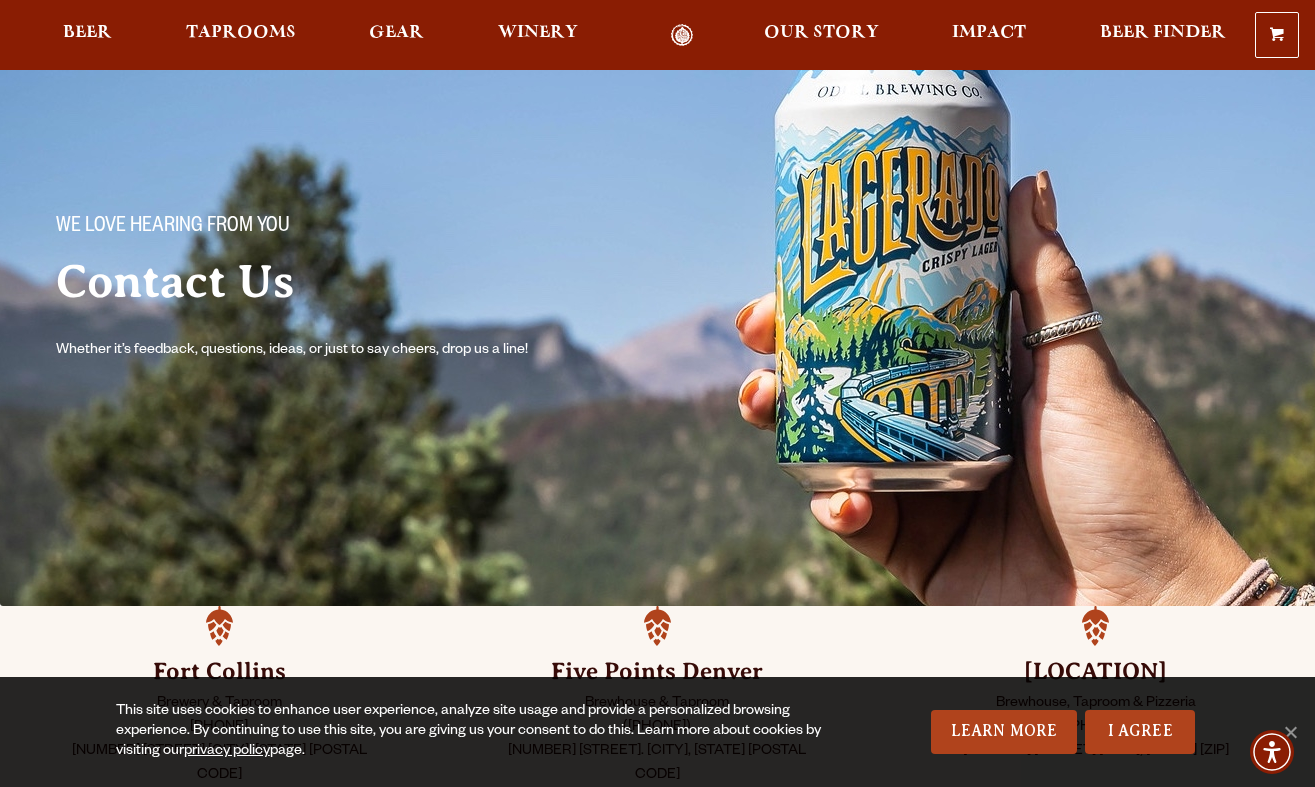 scroll, scrollTop: 0, scrollLeft: 0, axis: both 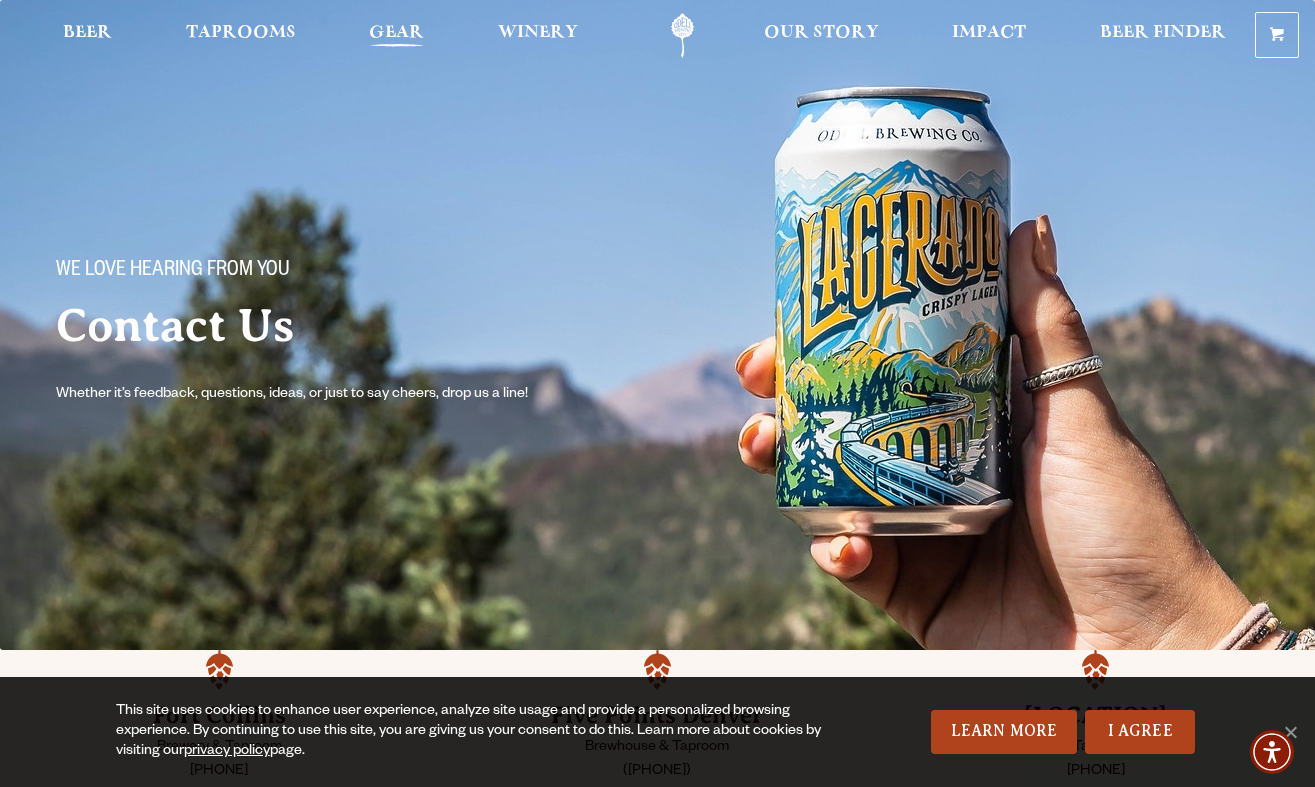 click on "Gear" at bounding box center (396, 33) 